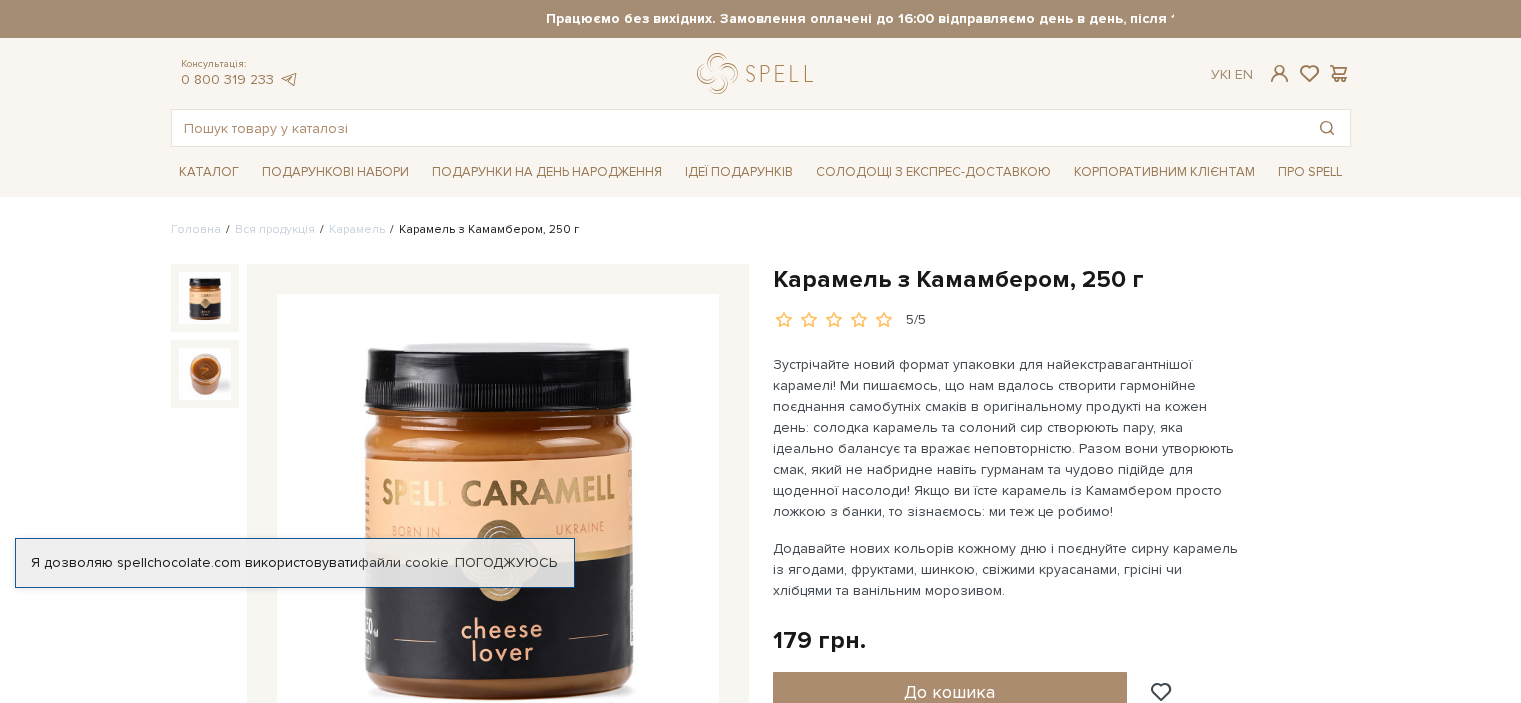 scroll, scrollTop: 300, scrollLeft: 0, axis: vertical 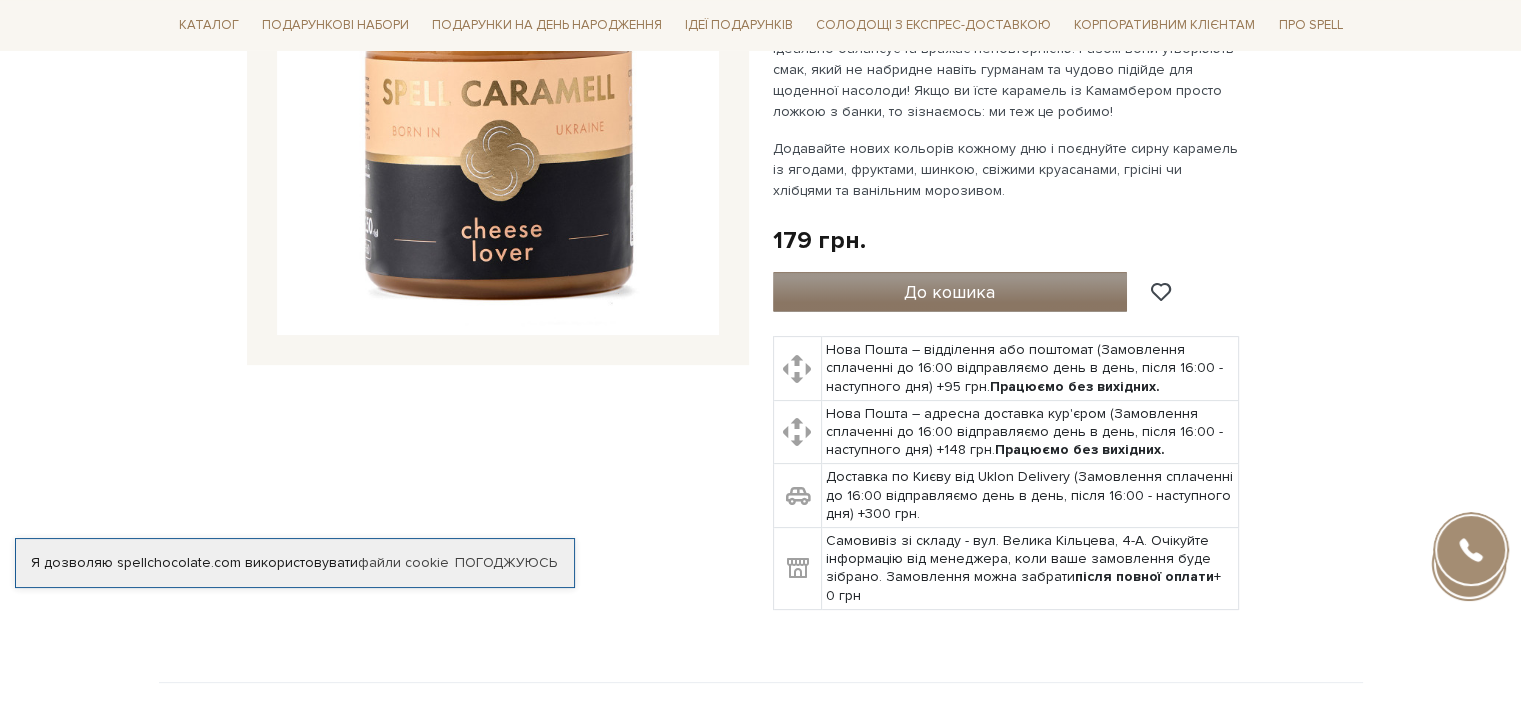 click on "До кошика" at bounding box center [949, 292] 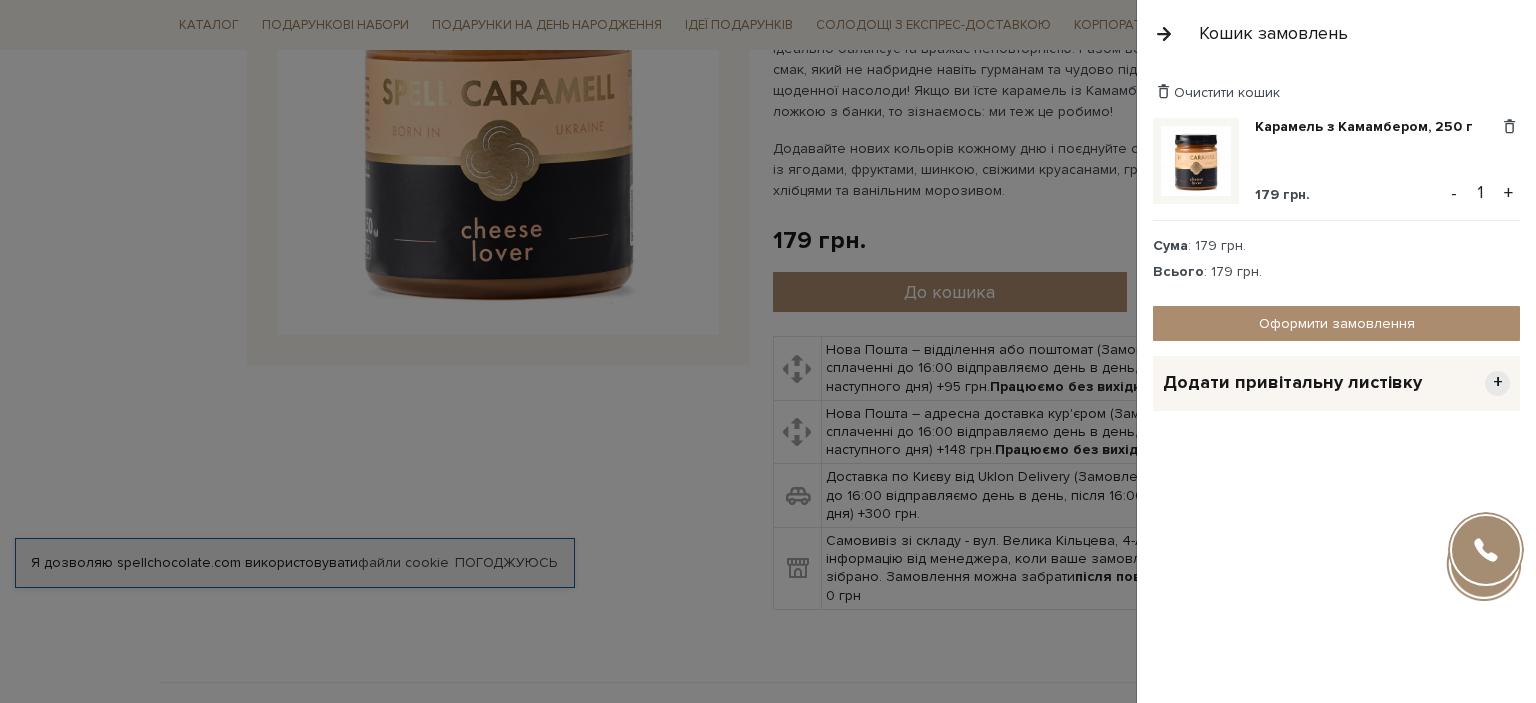 click on "+" at bounding box center [1508, 193] 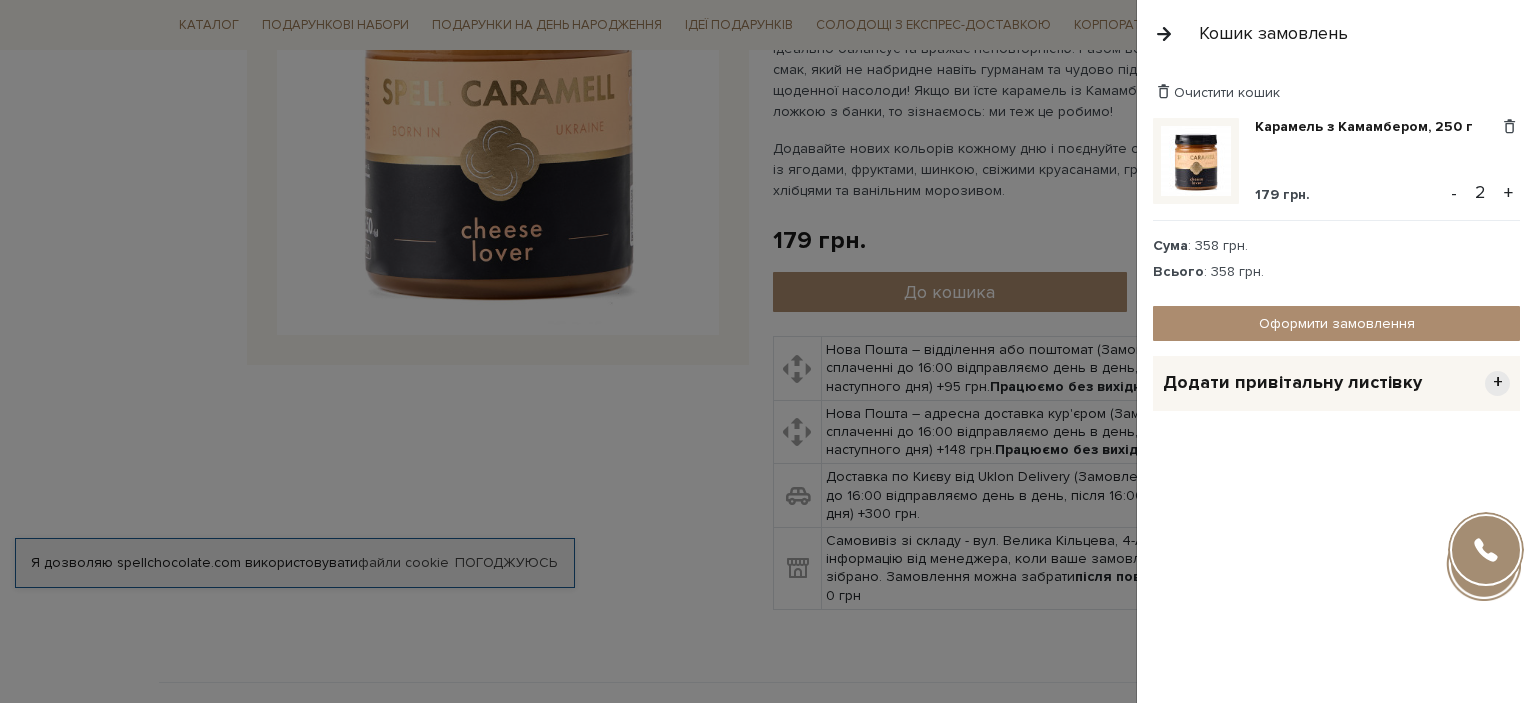 click on "+" at bounding box center (1508, 193) 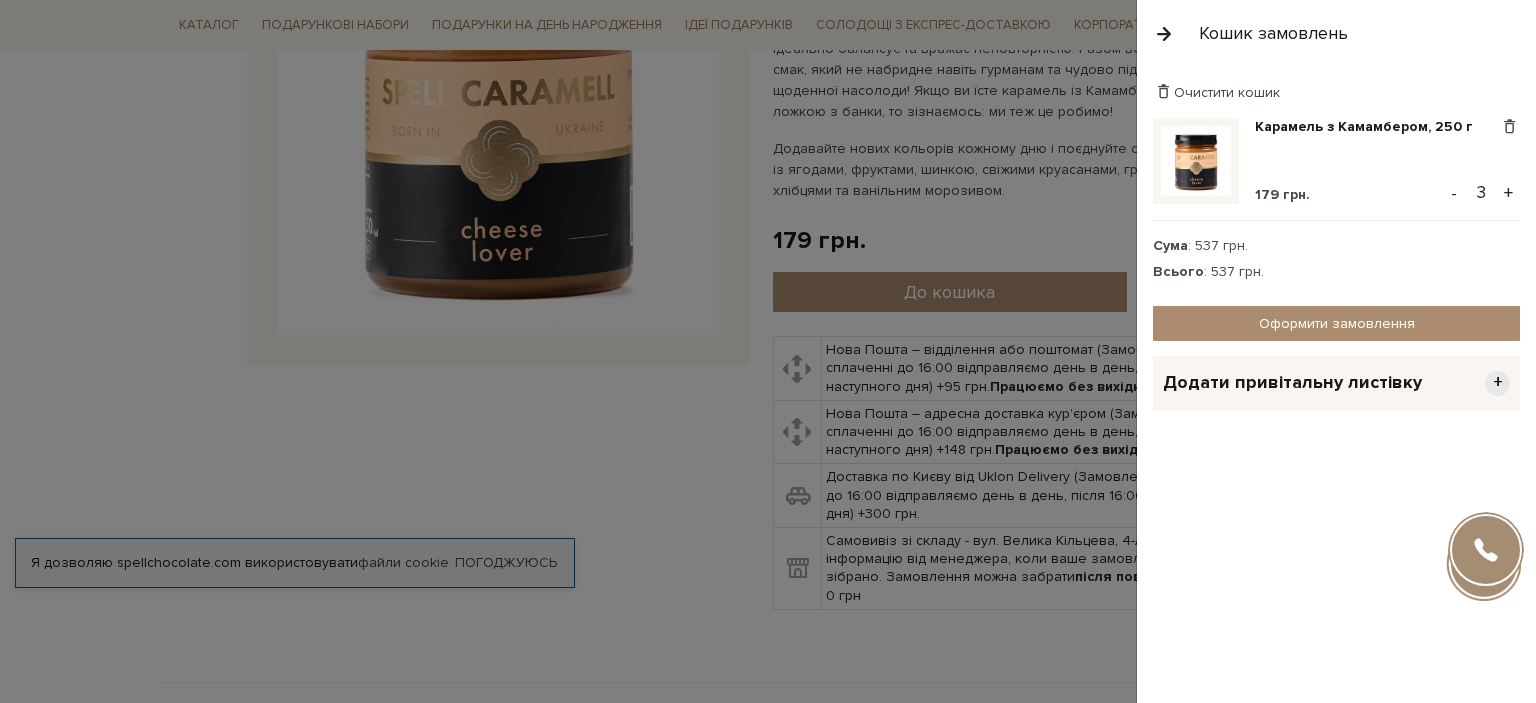 click on "+" at bounding box center (1508, 193) 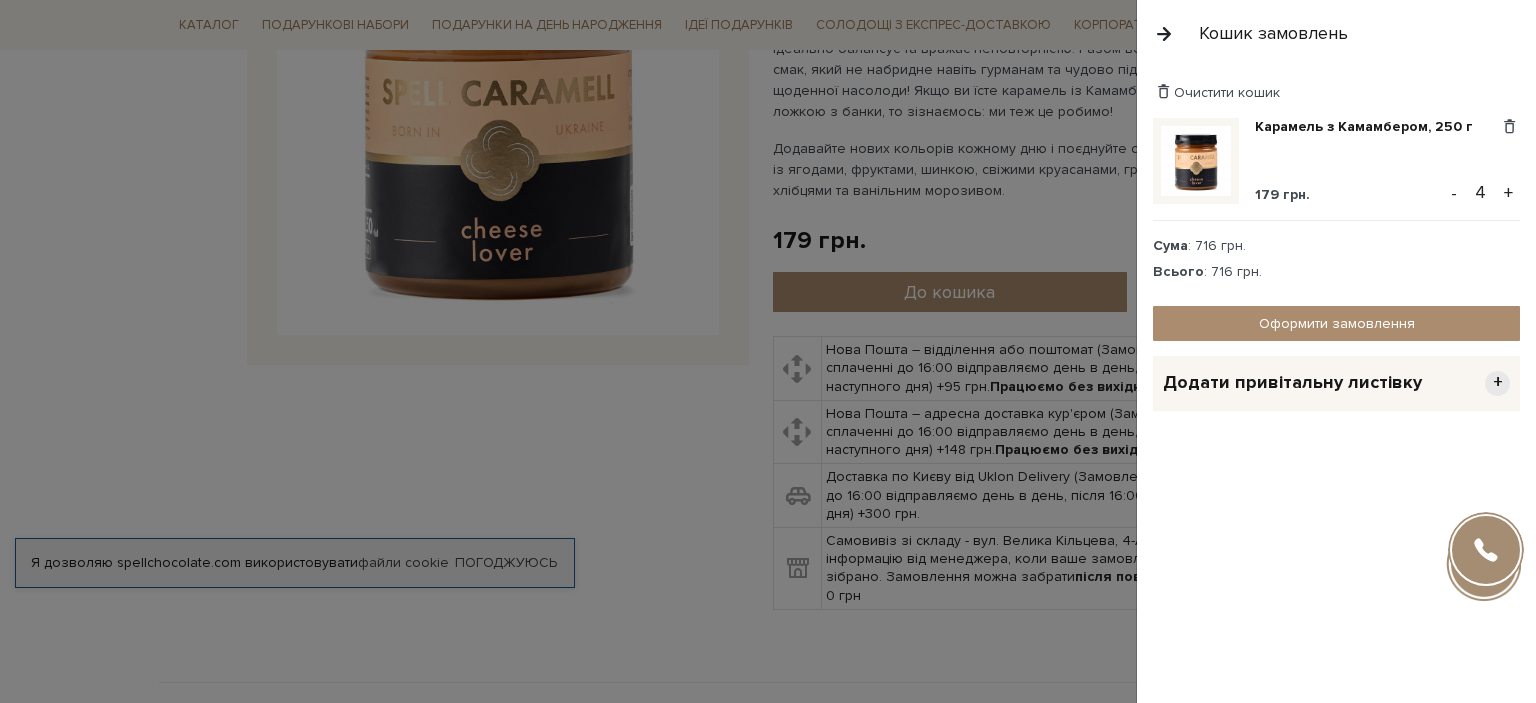 click on "+" at bounding box center [1508, 193] 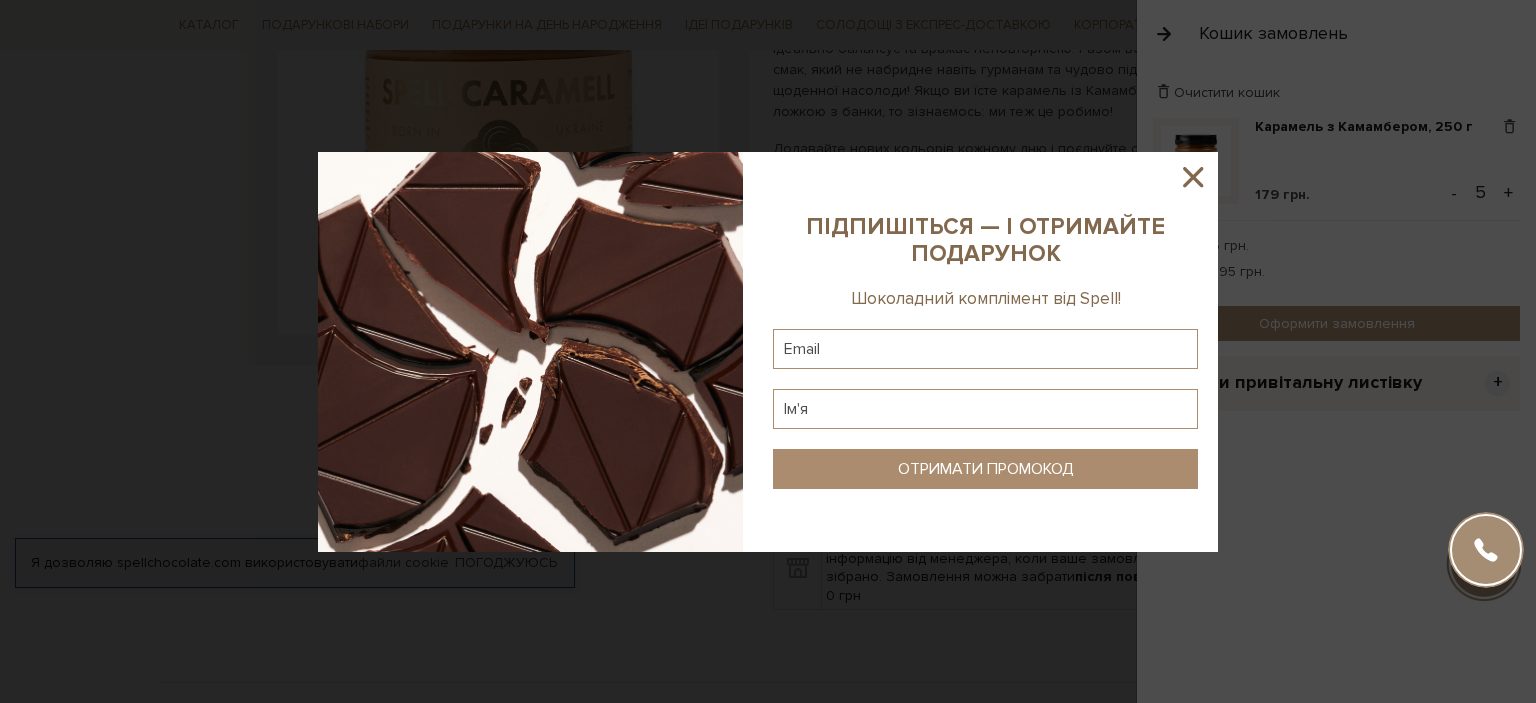 click at bounding box center [768, 351] 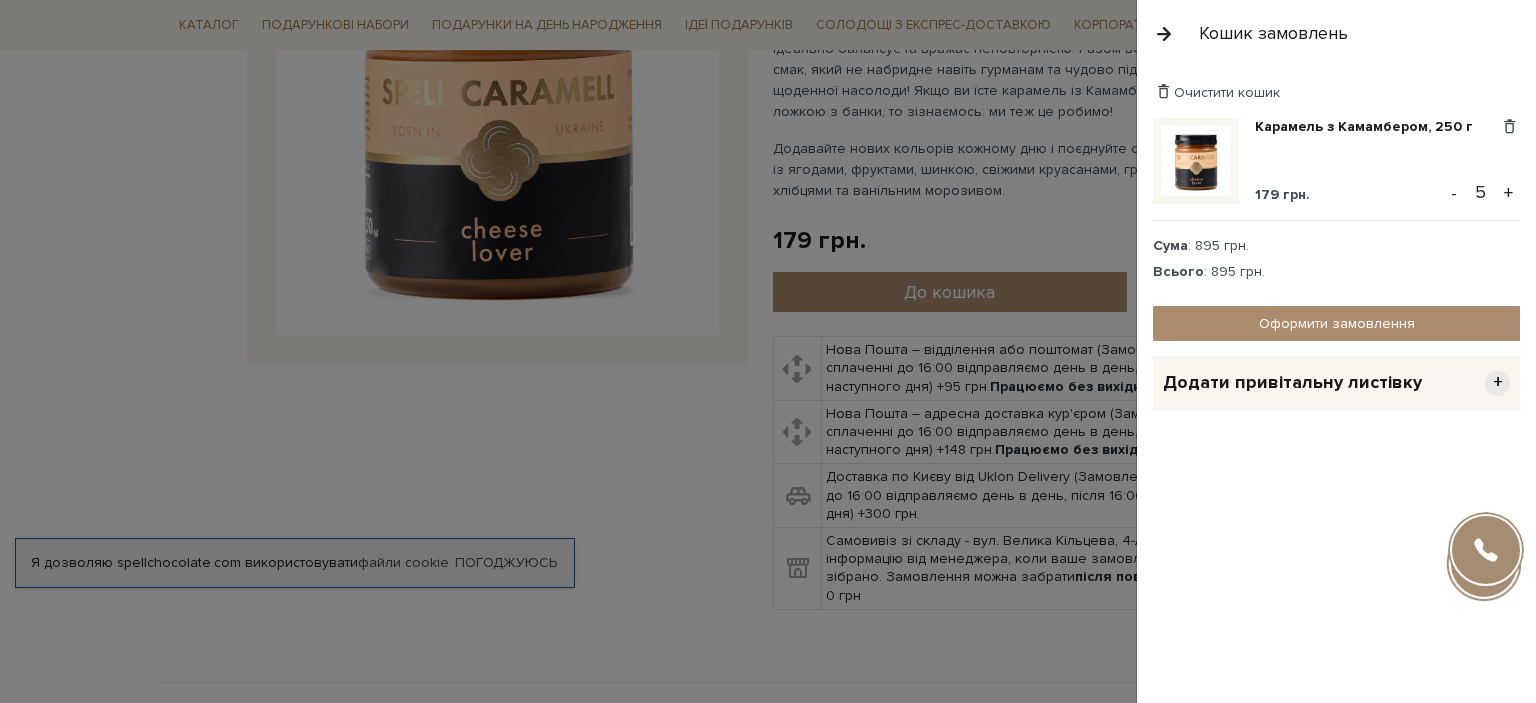 click on "+" at bounding box center [1508, 193] 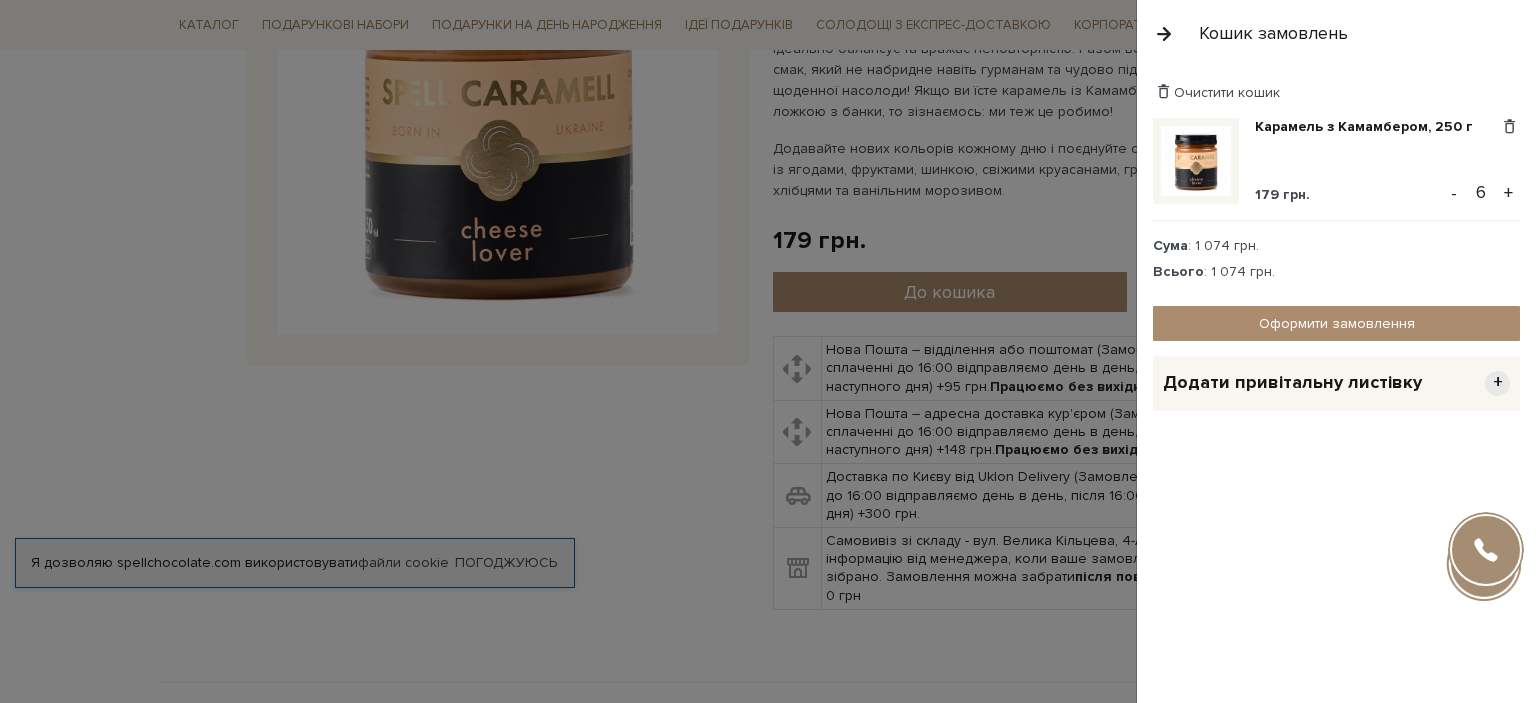 click on "+" at bounding box center (1508, 193) 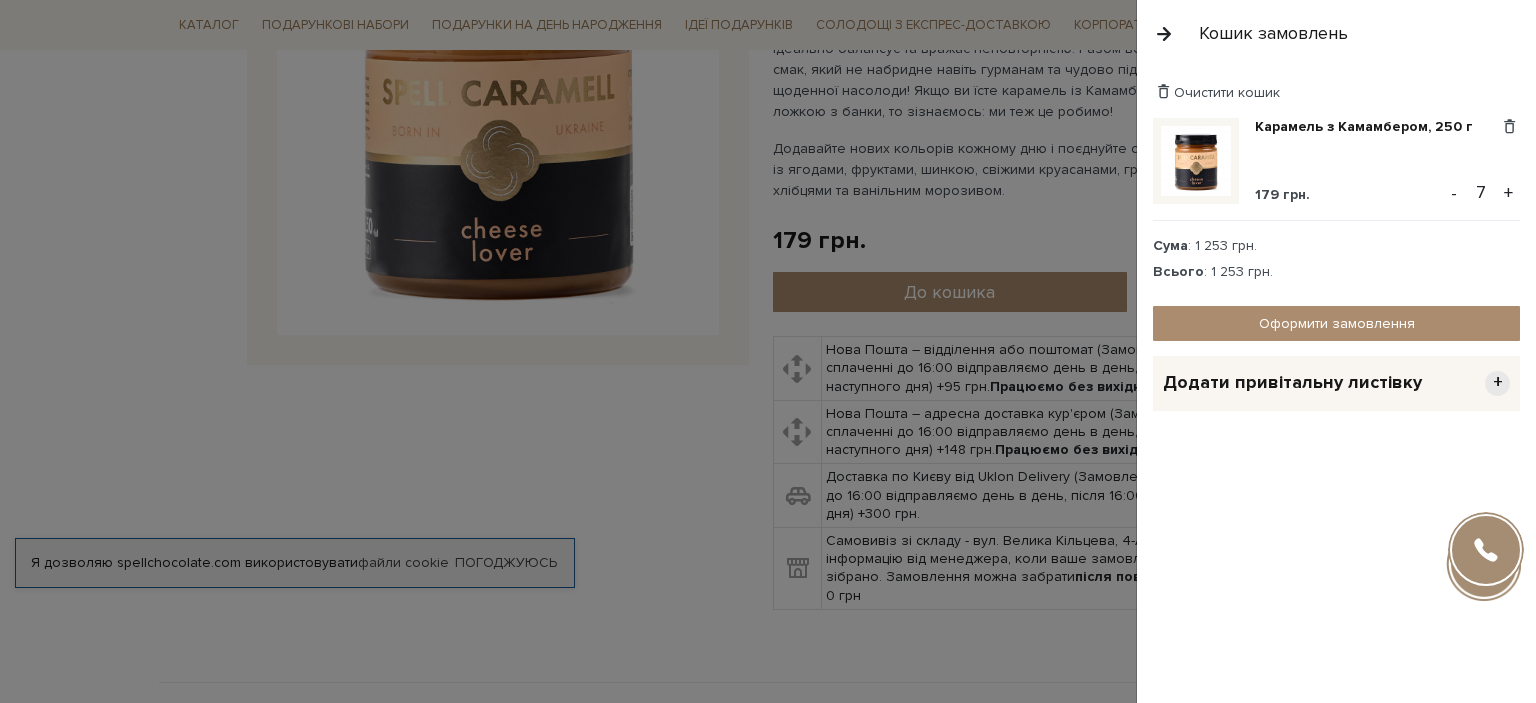 click on "+" at bounding box center [1508, 193] 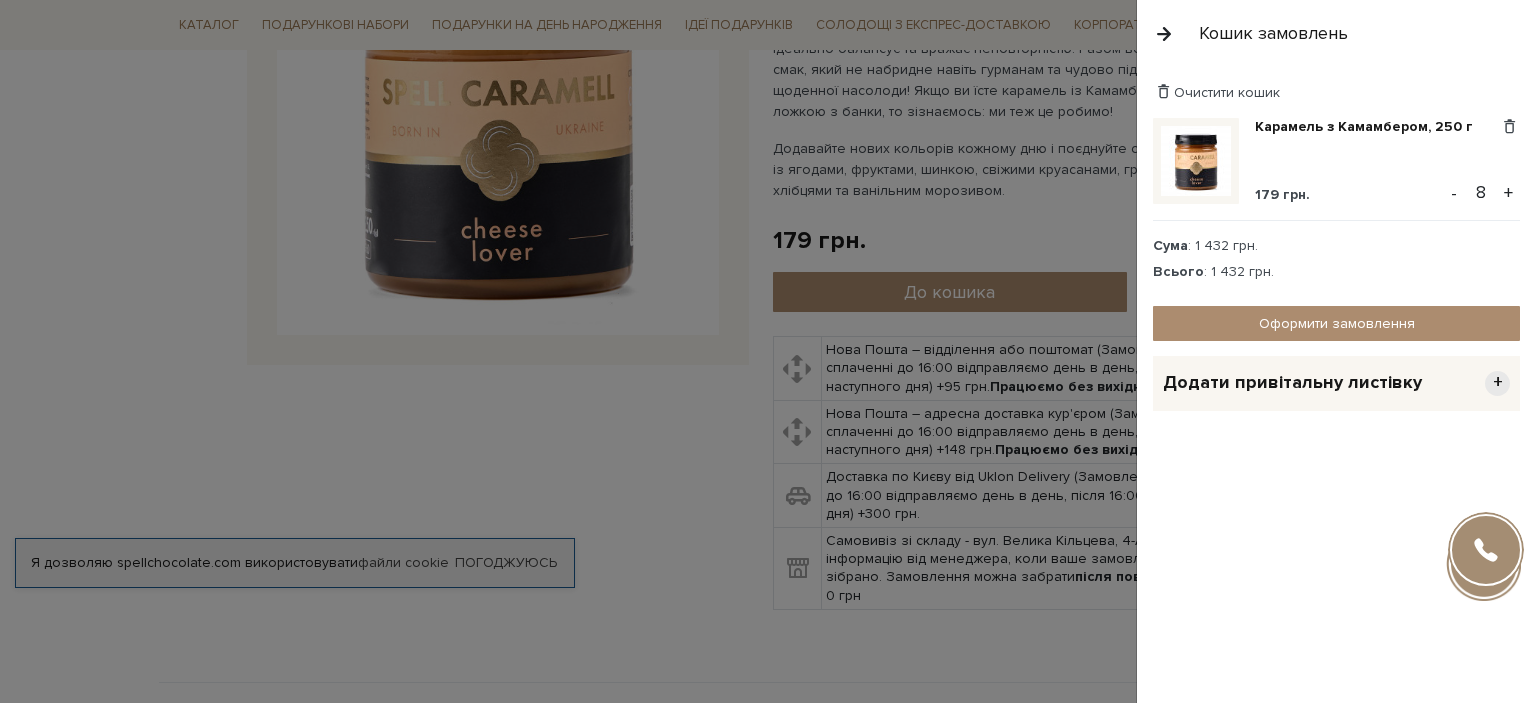 click on "+" at bounding box center [1508, 193] 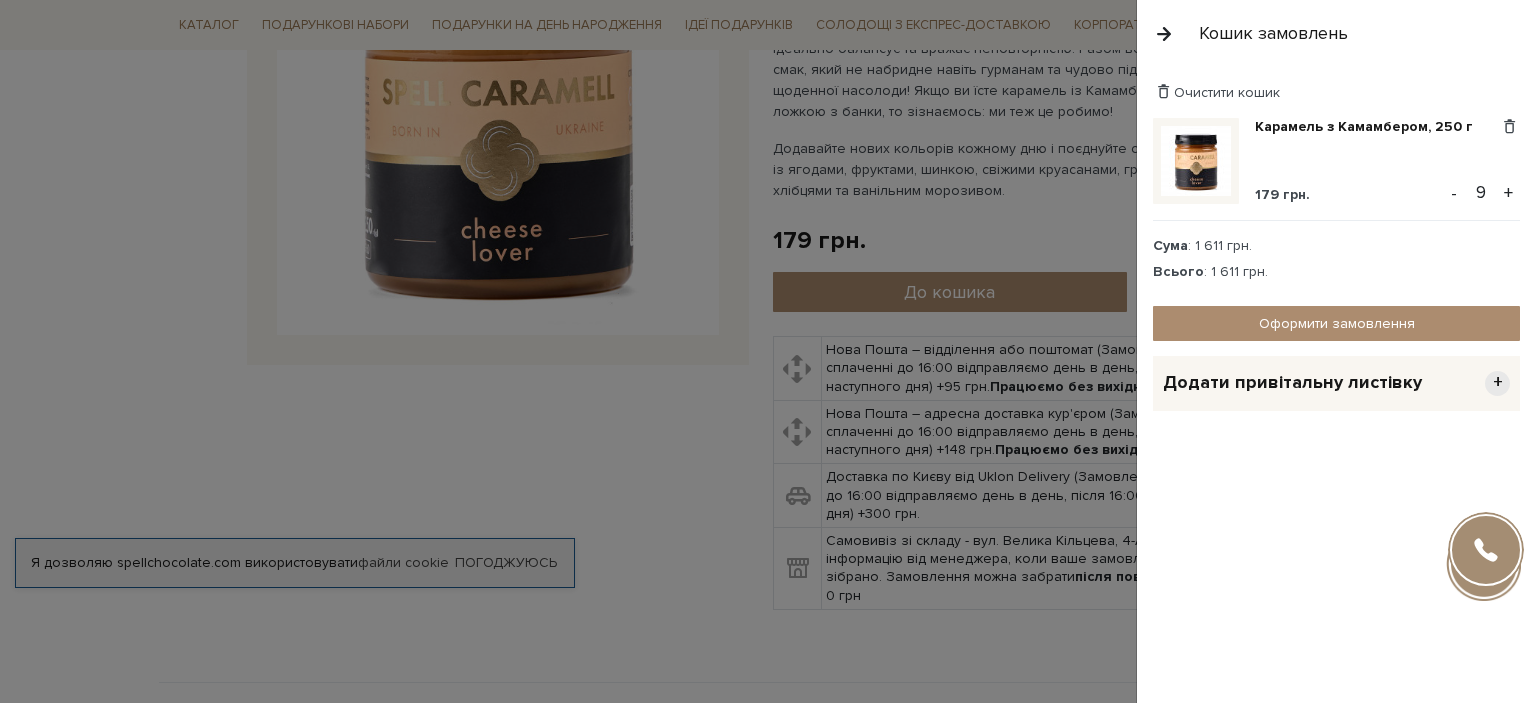 click on "+" at bounding box center [1508, 193] 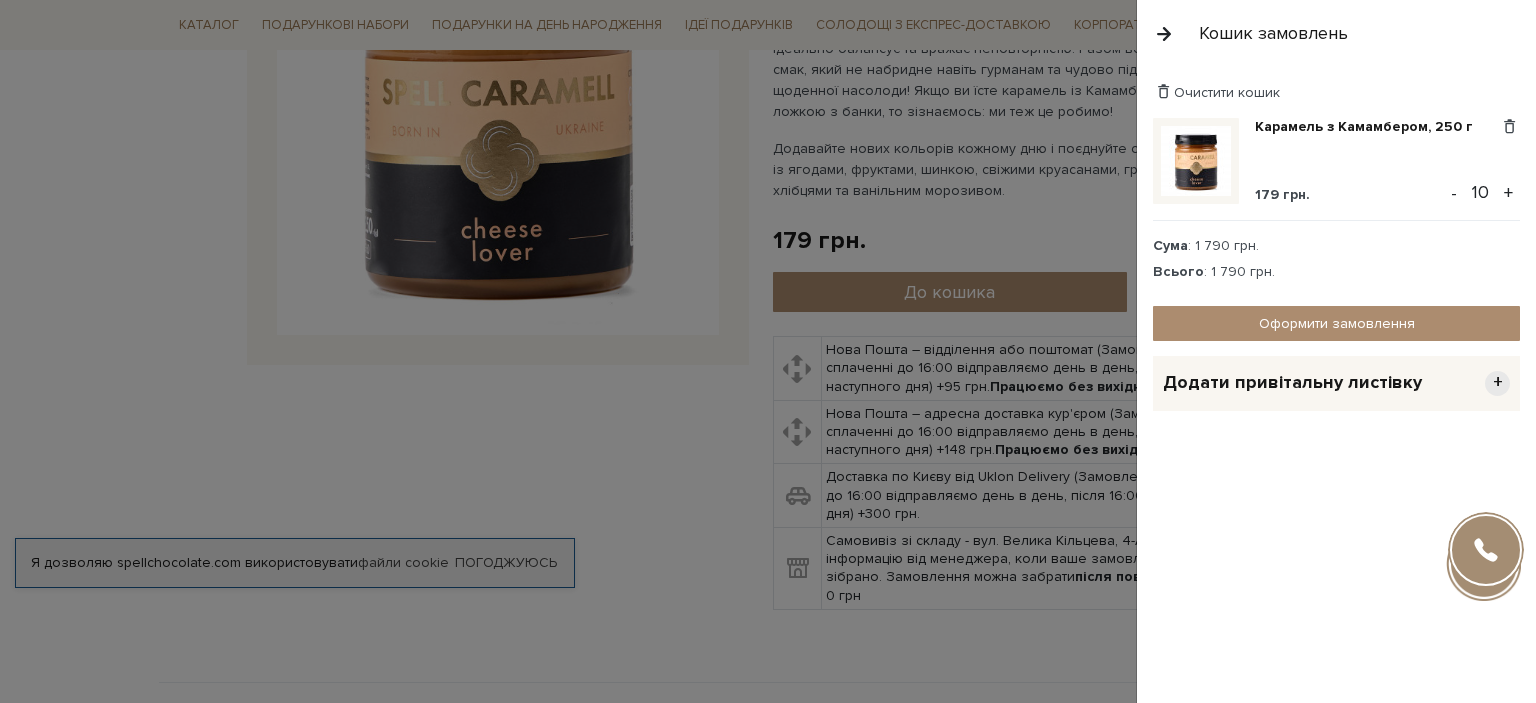 click on "+" at bounding box center [1508, 193] 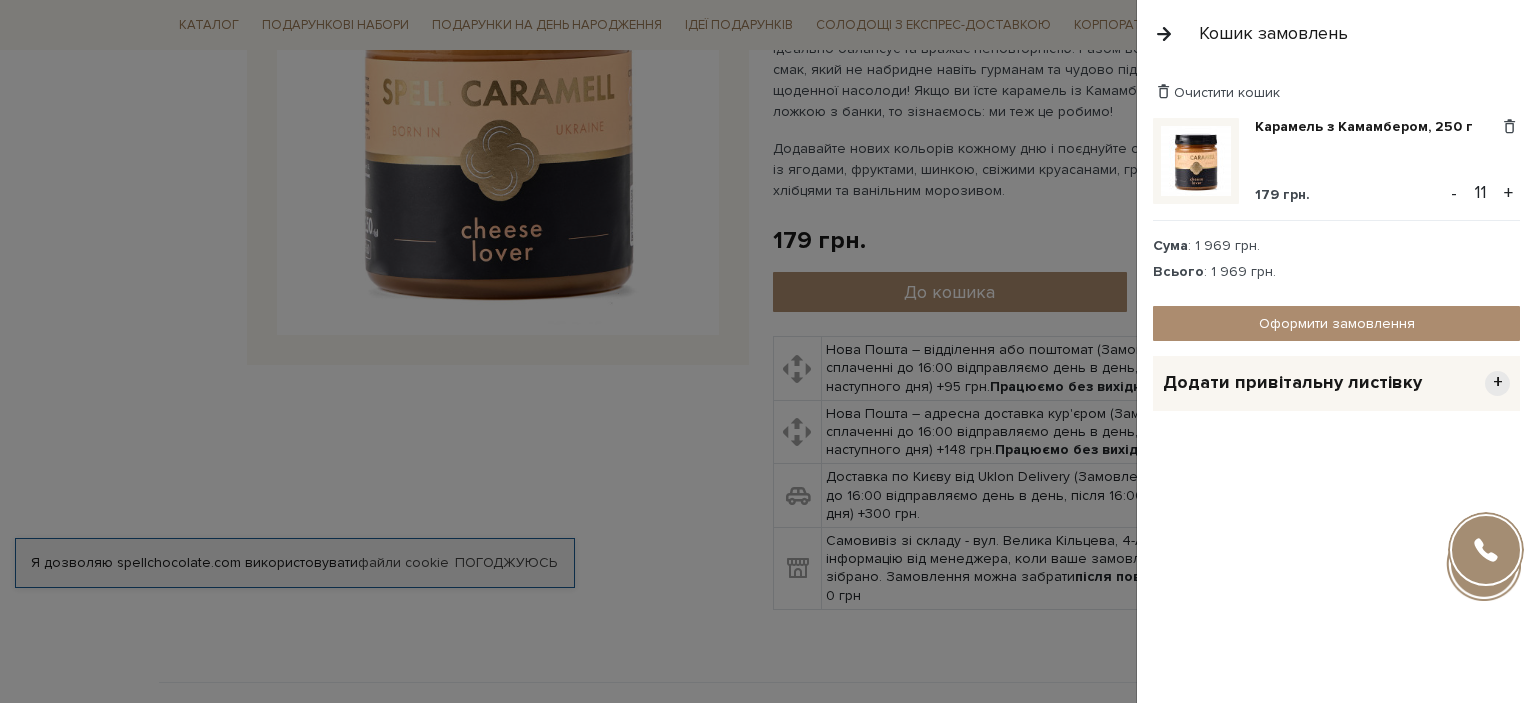 click on "+" at bounding box center [1508, 193] 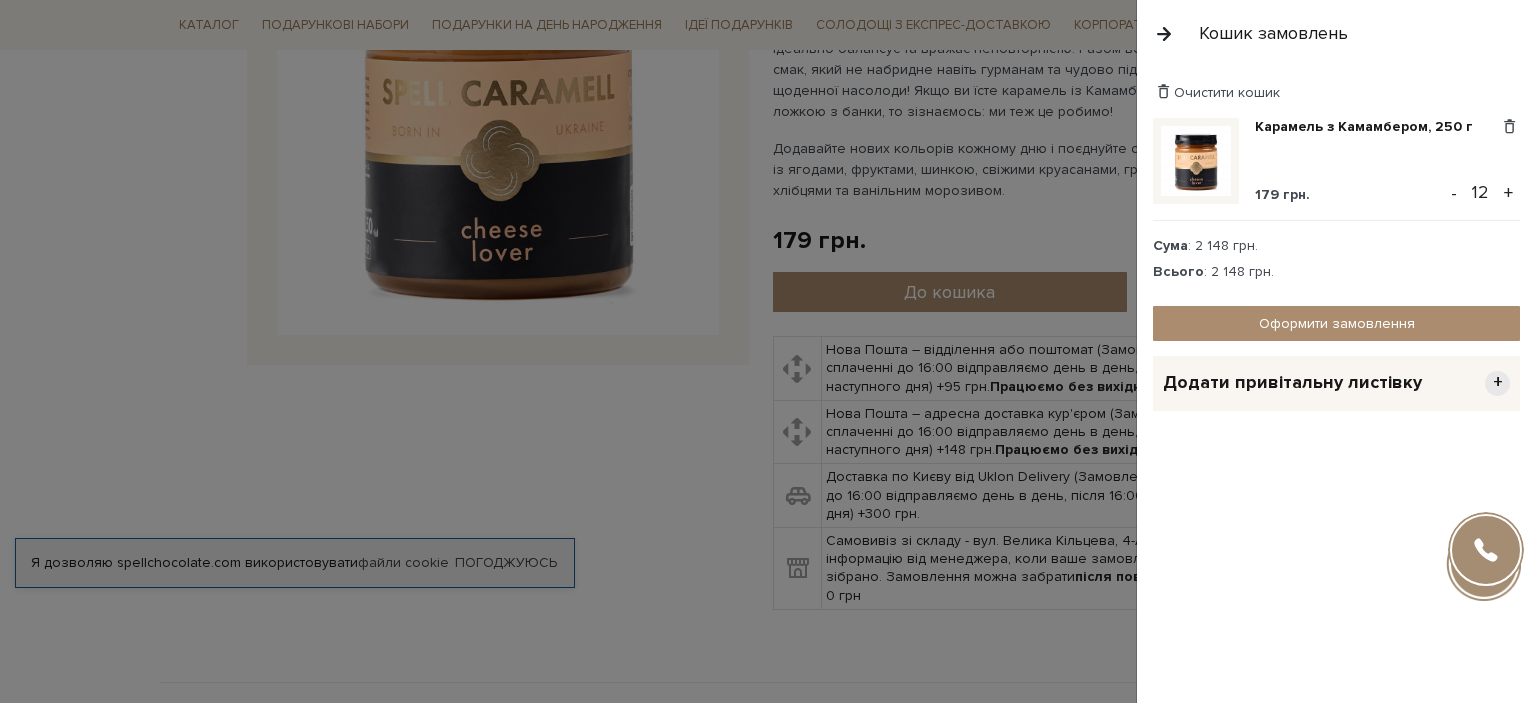 click on "+" at bounding box center [1508, 193] 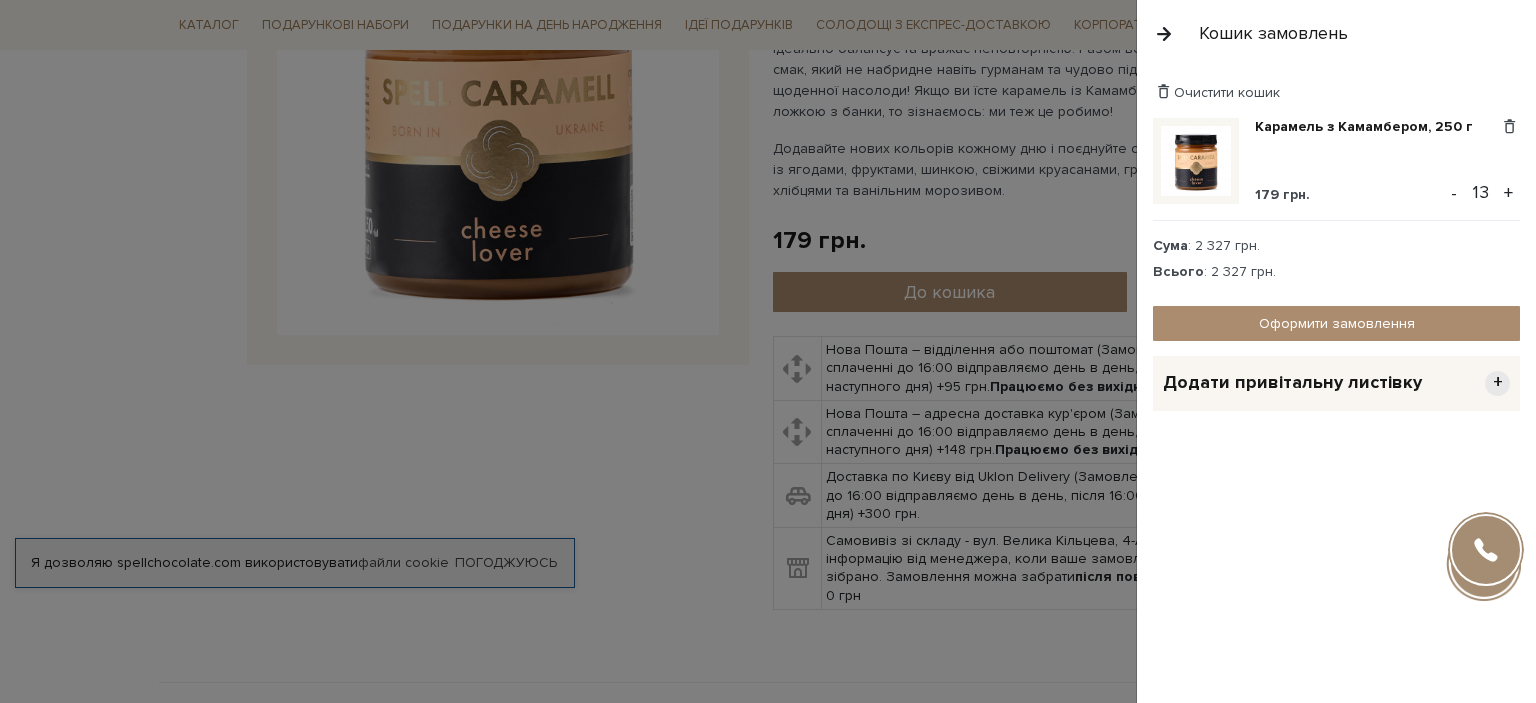 click on "+" at bounding box center (1508, 193) 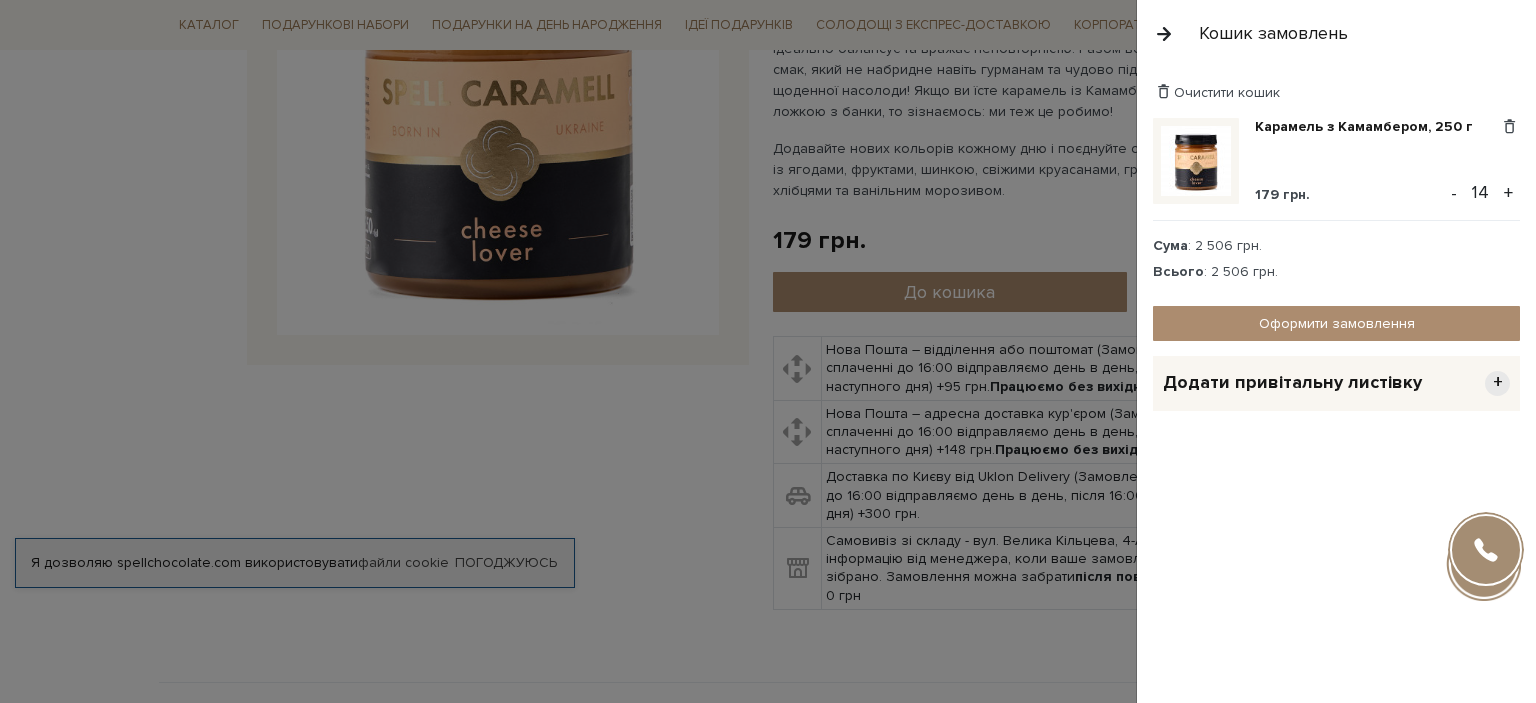 click on "+" at bounding box center (1508, 193) 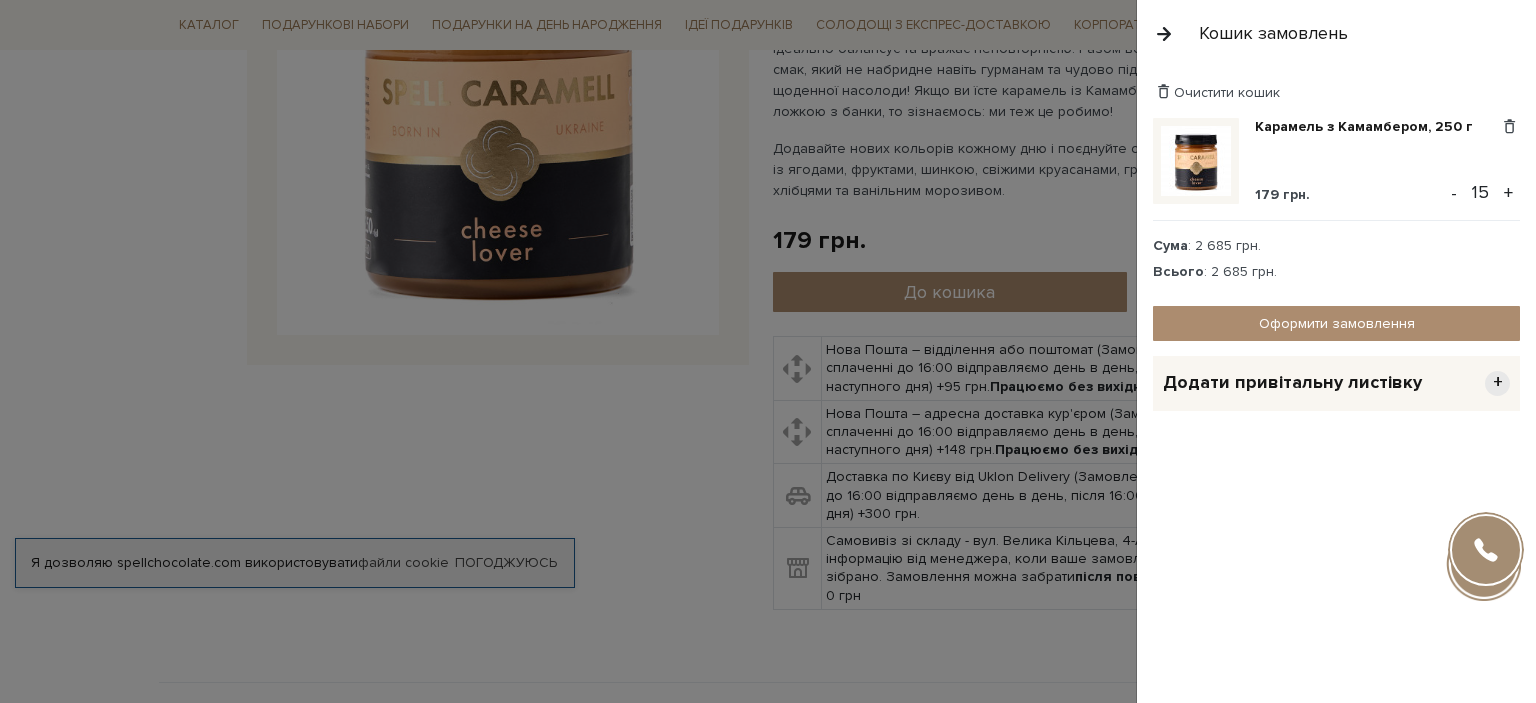 click on "+" at bounding box center [1508, 193] 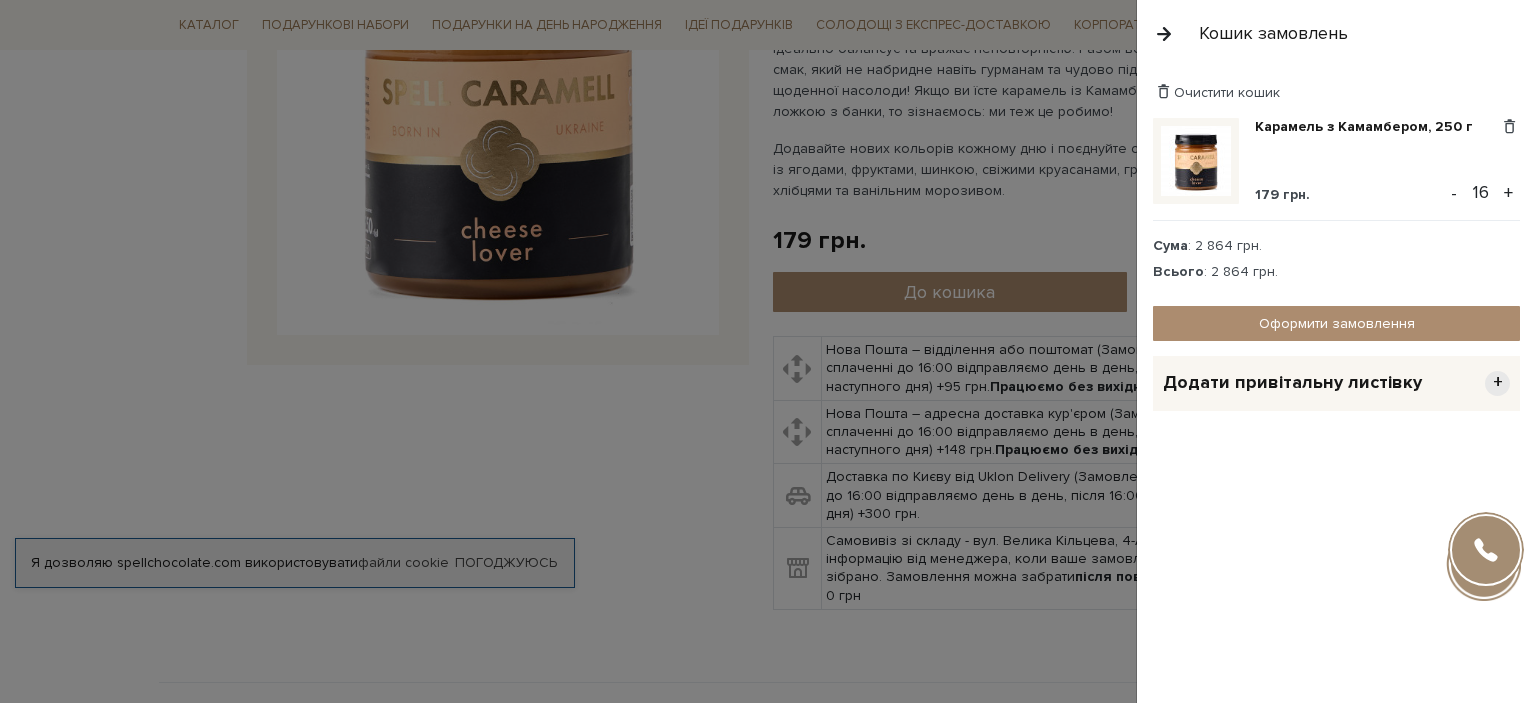 click on "+" at bounding box center (1508, 193) 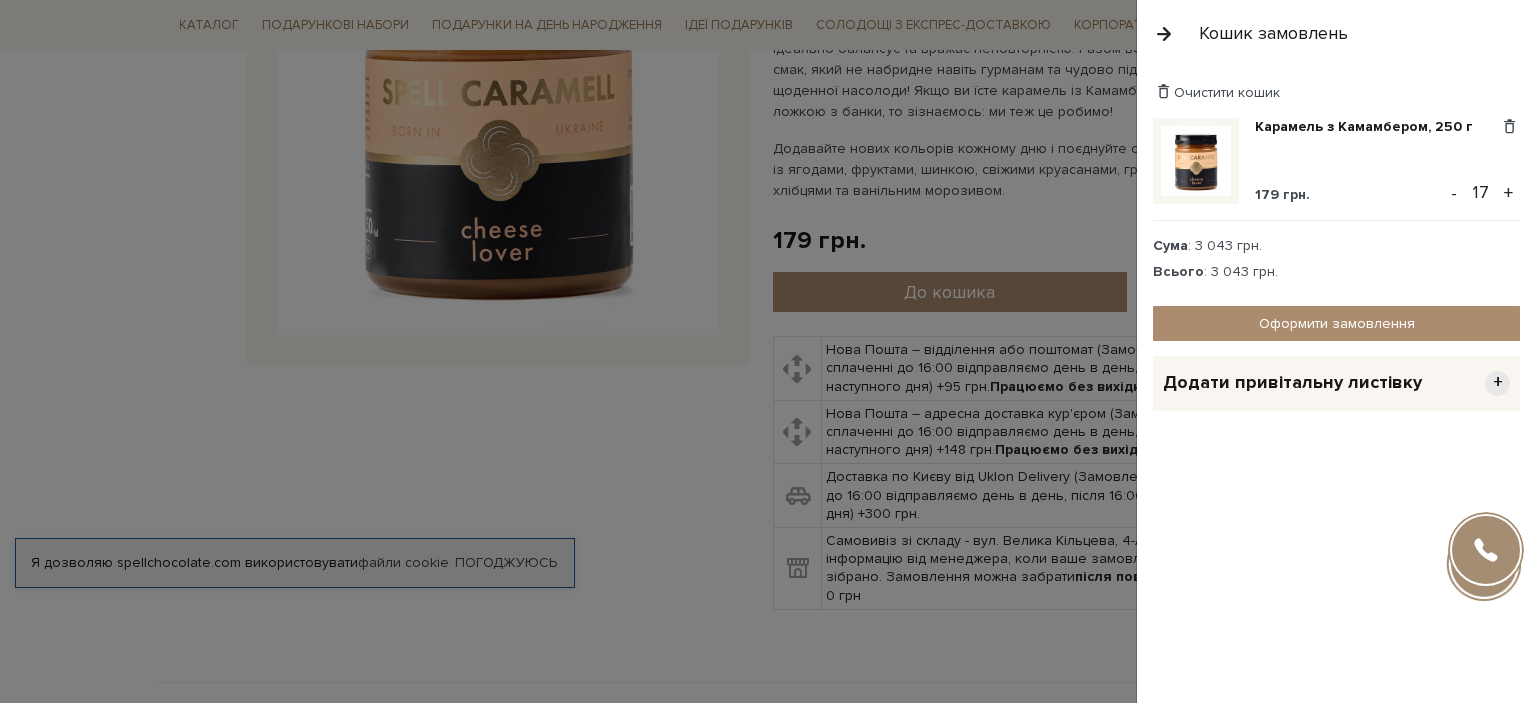 click on "+" at bounding box center [1508, 193] 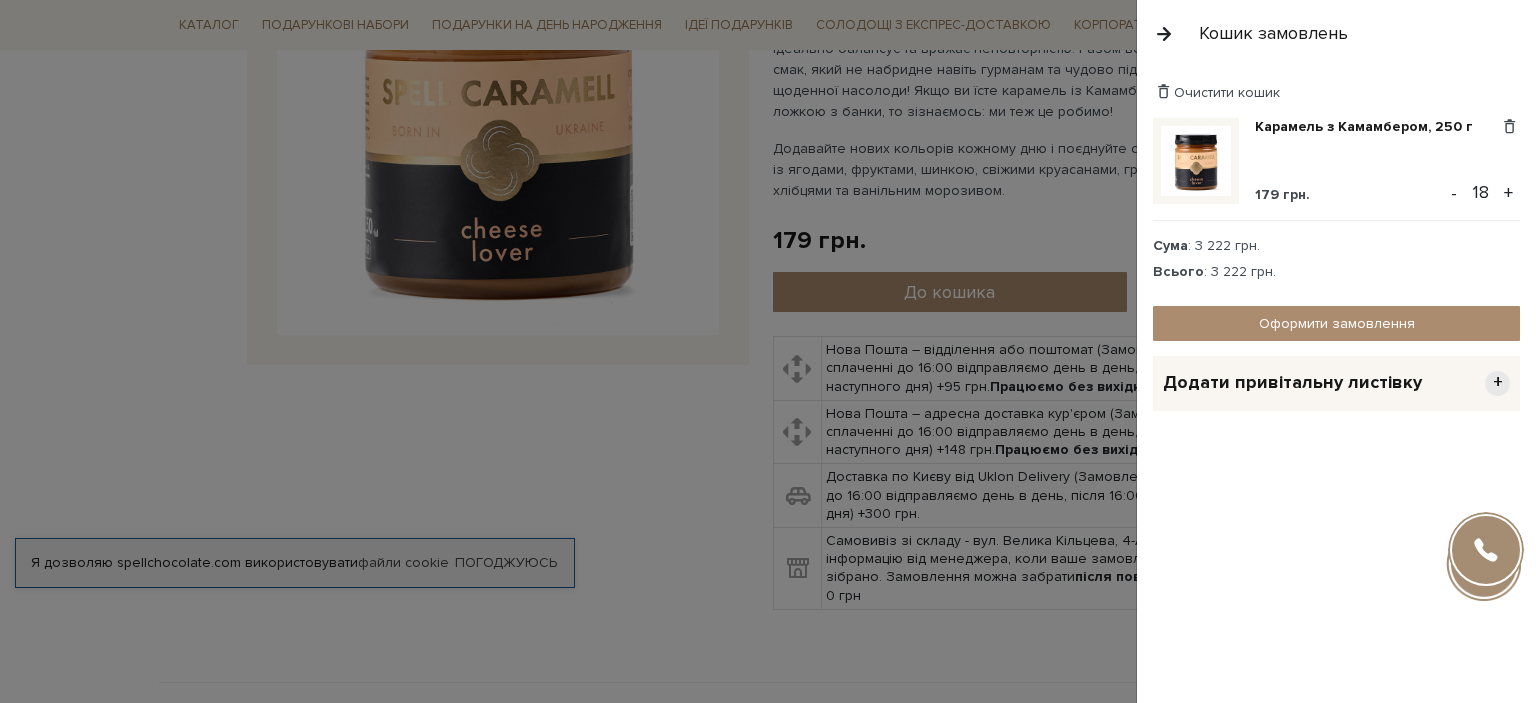 click on "+" at bounding box center (1508, 193) 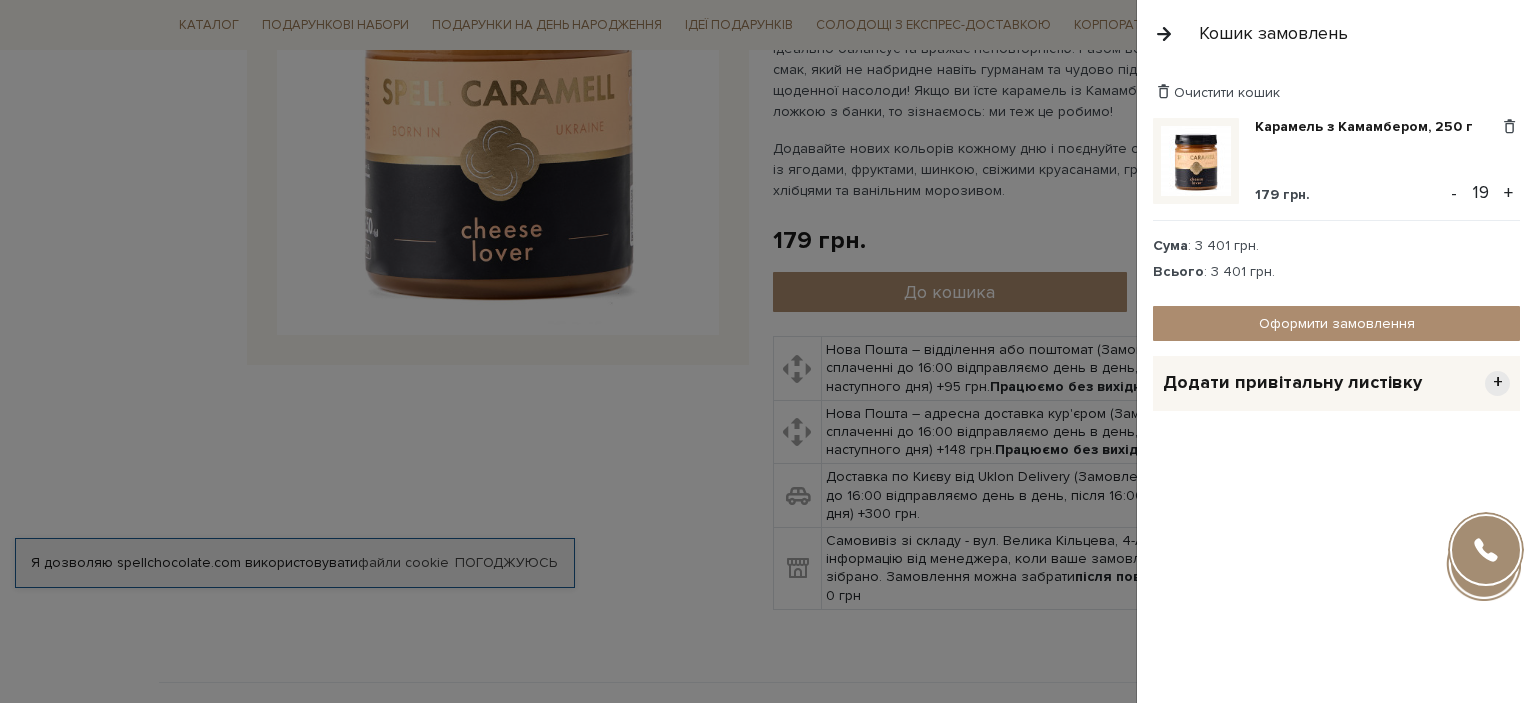 click on "+" at bounding box center (1508, 193) 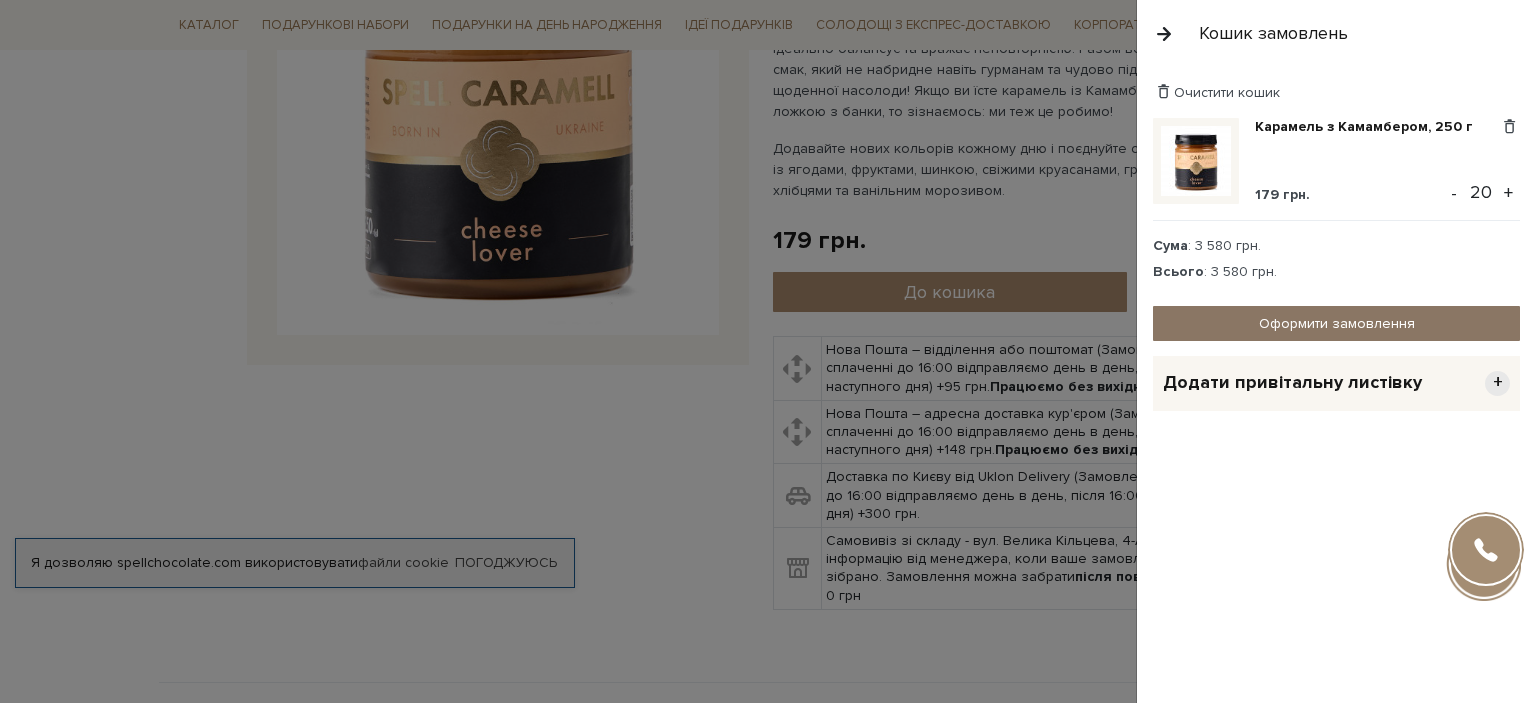 click on "Оформити замовлення" at bounding box center (1336, 323) 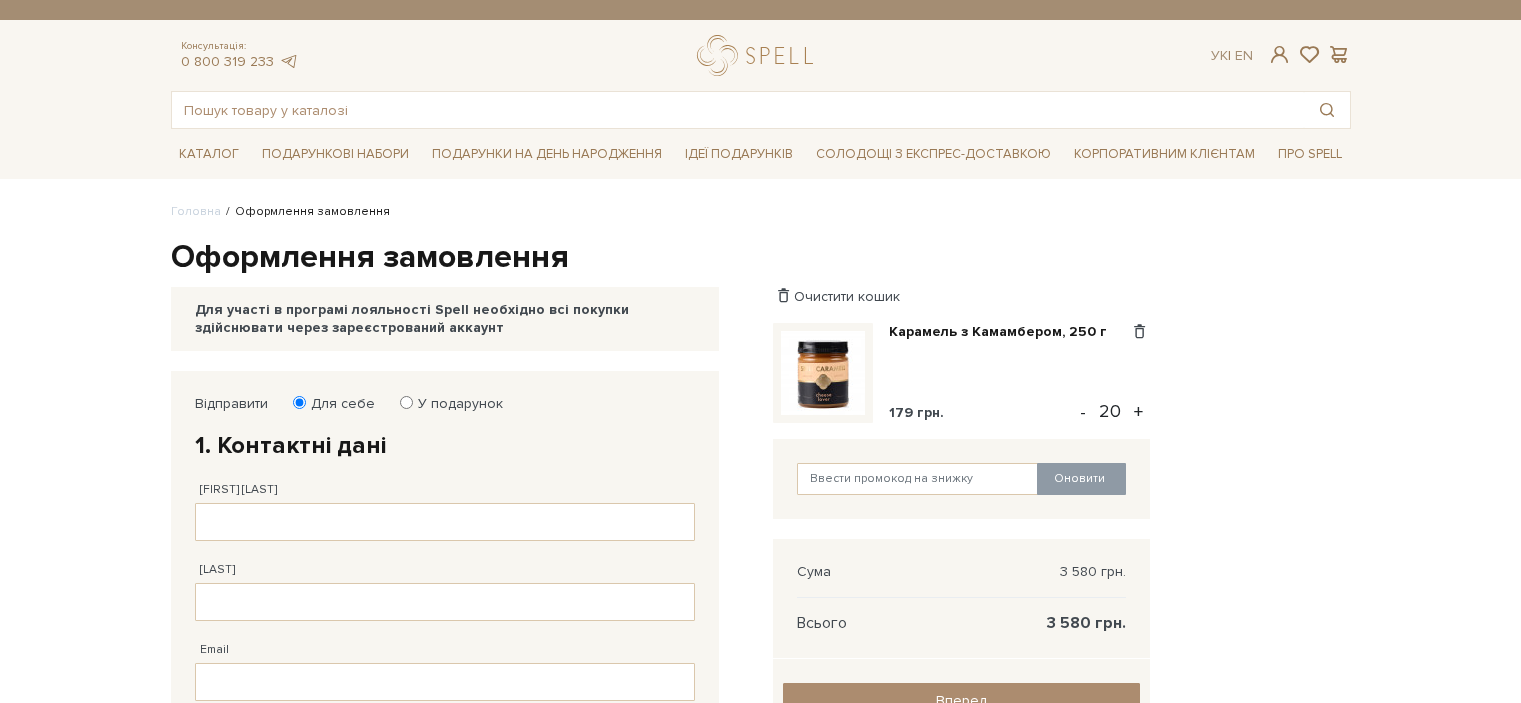 scroll, scrollTop: 0, scrollLeft: 0, axis: both 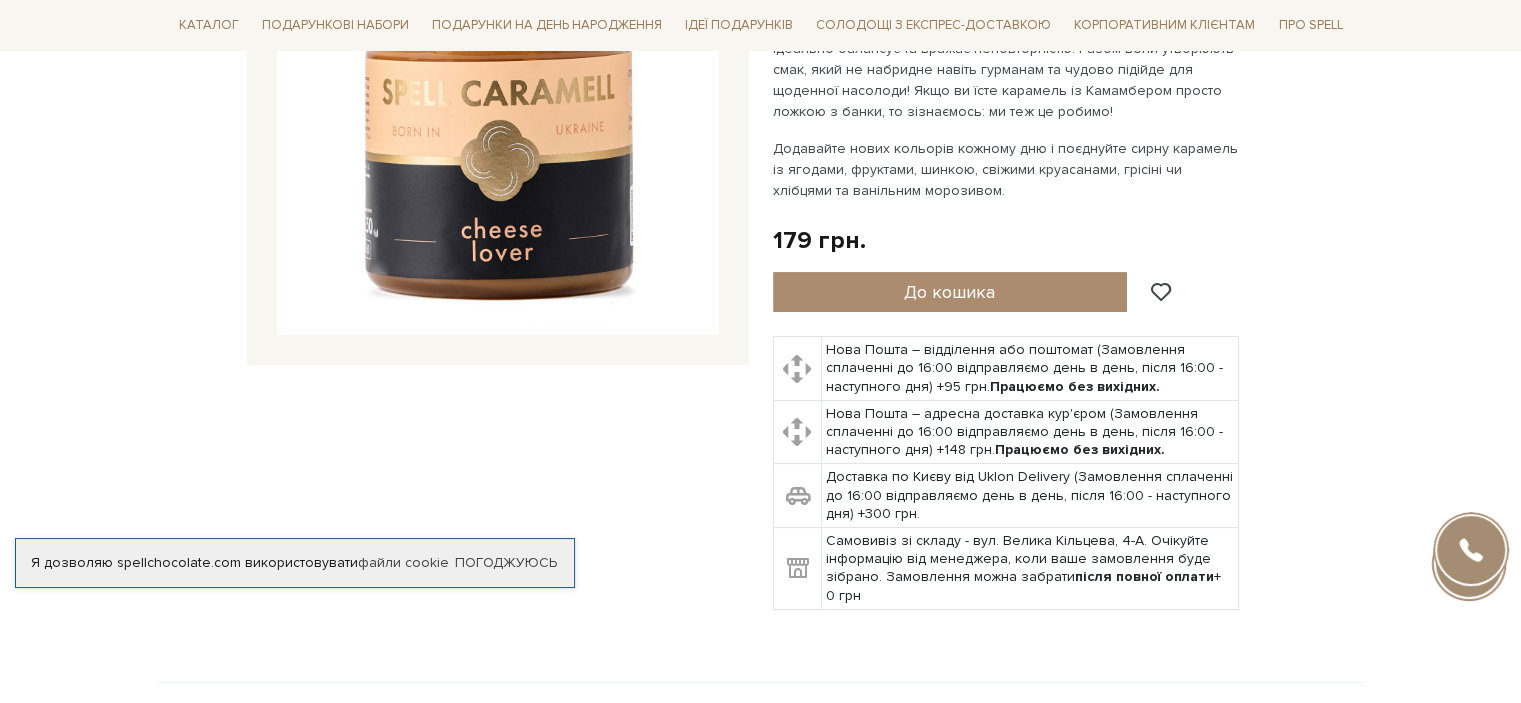 click on "Подарункові набори
SALE
Корпоративним клієнтам
Доставка і оплата
Консультація: 0 800 319 233
Передзвонити мені
Ук                 |
En
|
🎁До 10 серпня купуйте один сет цукерок на 6 шт – другий отримуйте в подарунок! Місяць шоколаду в Spell:  обрати свій сет >>
обрати свій сет >>
| |" at bounding box center [760, 2229] 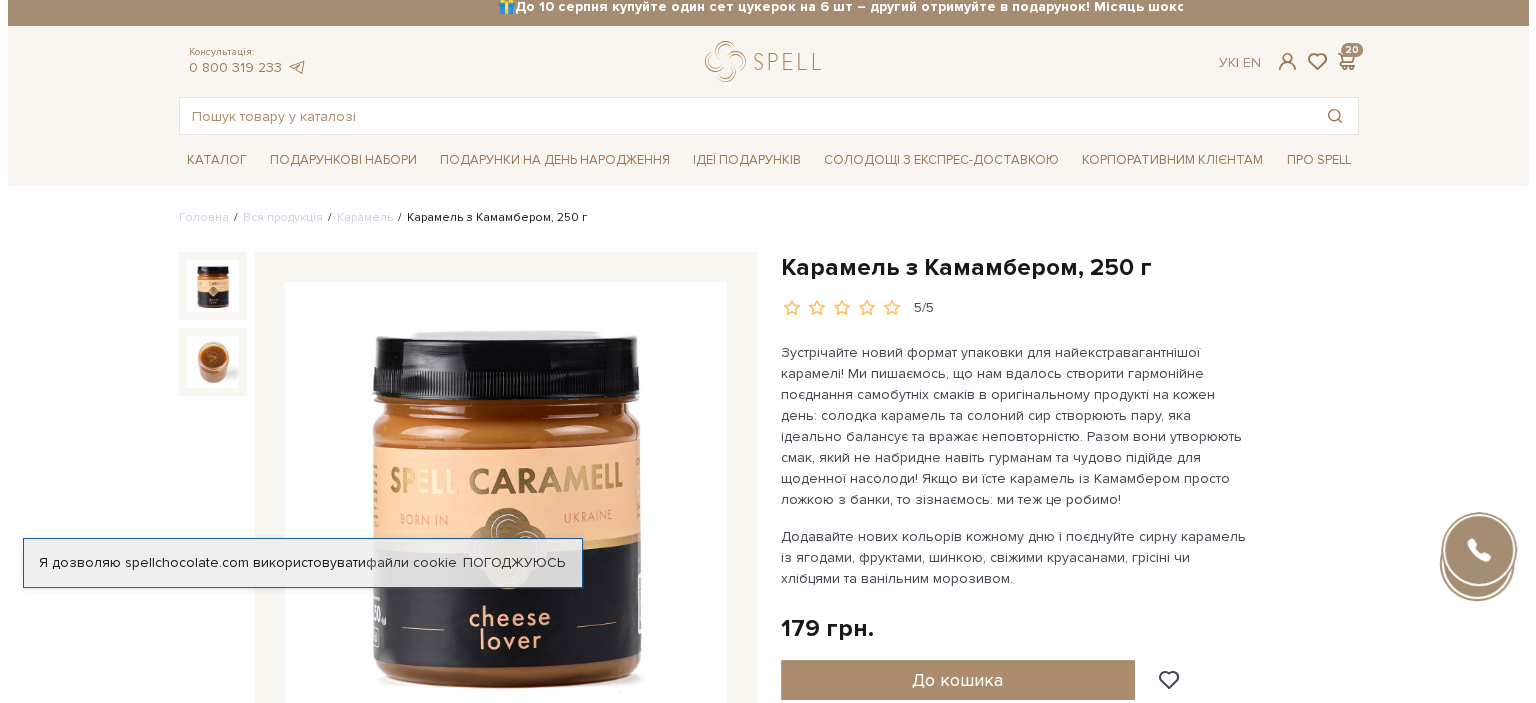 scroll, scrollTop: 0, scrollLeft: 0, axis: both 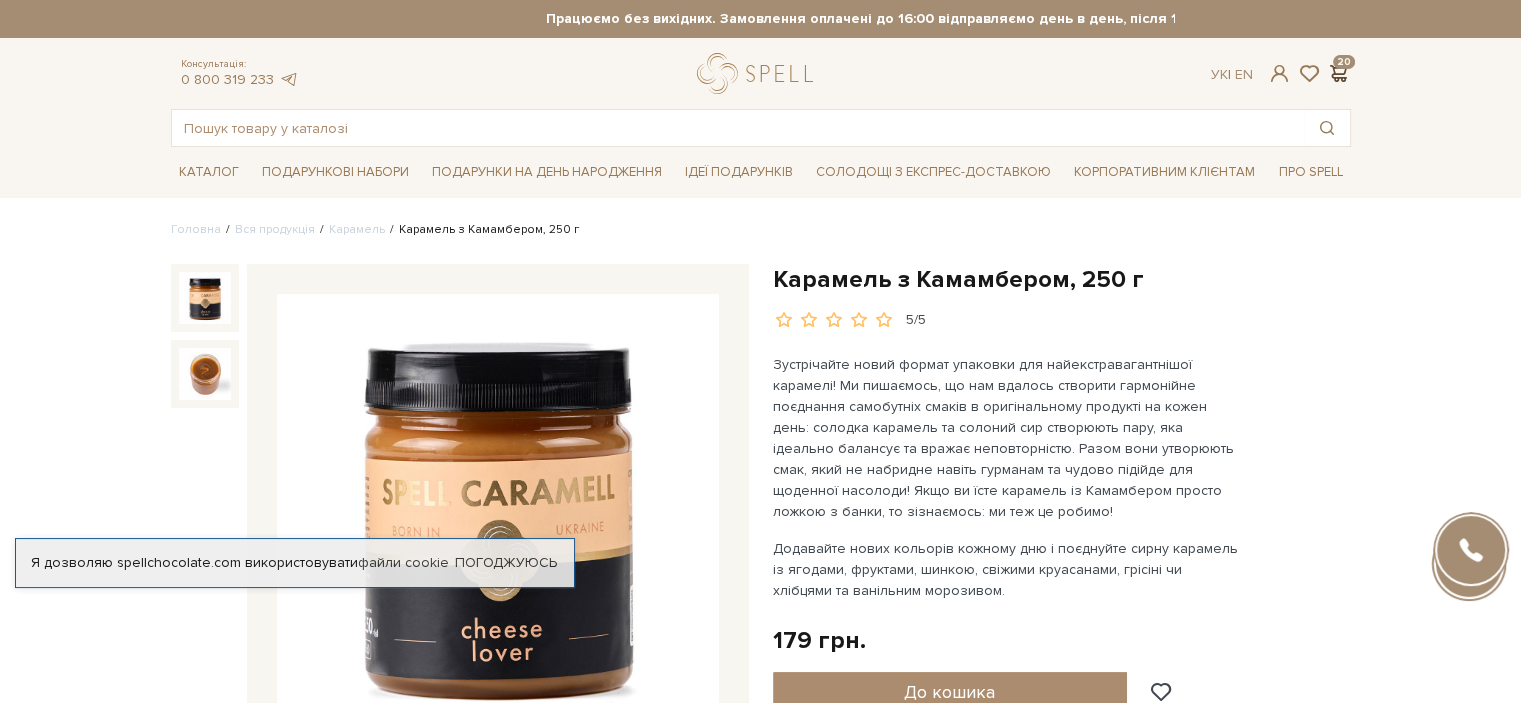 click at bounding box center (1339, 73) 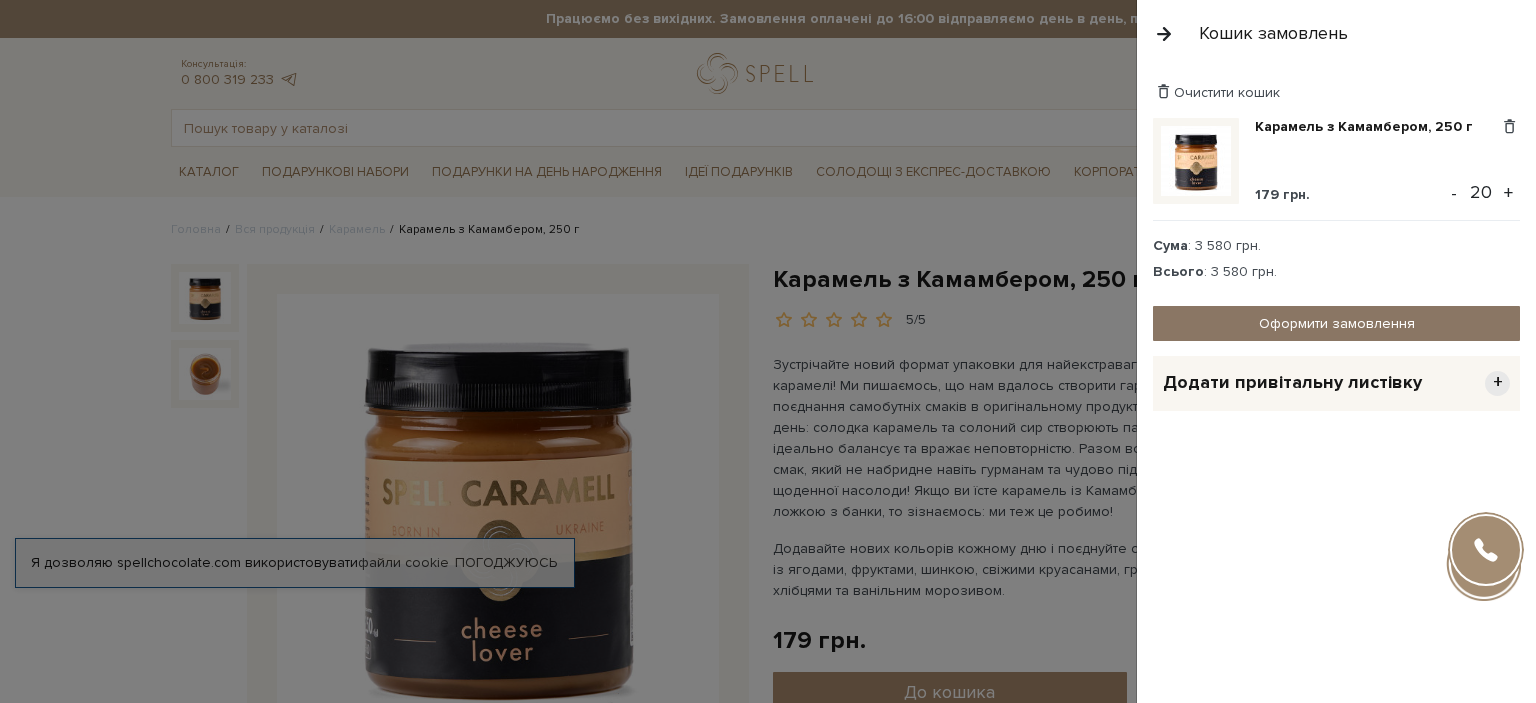 click on "Оформити замовлення" at bounding box center (1336, 323) 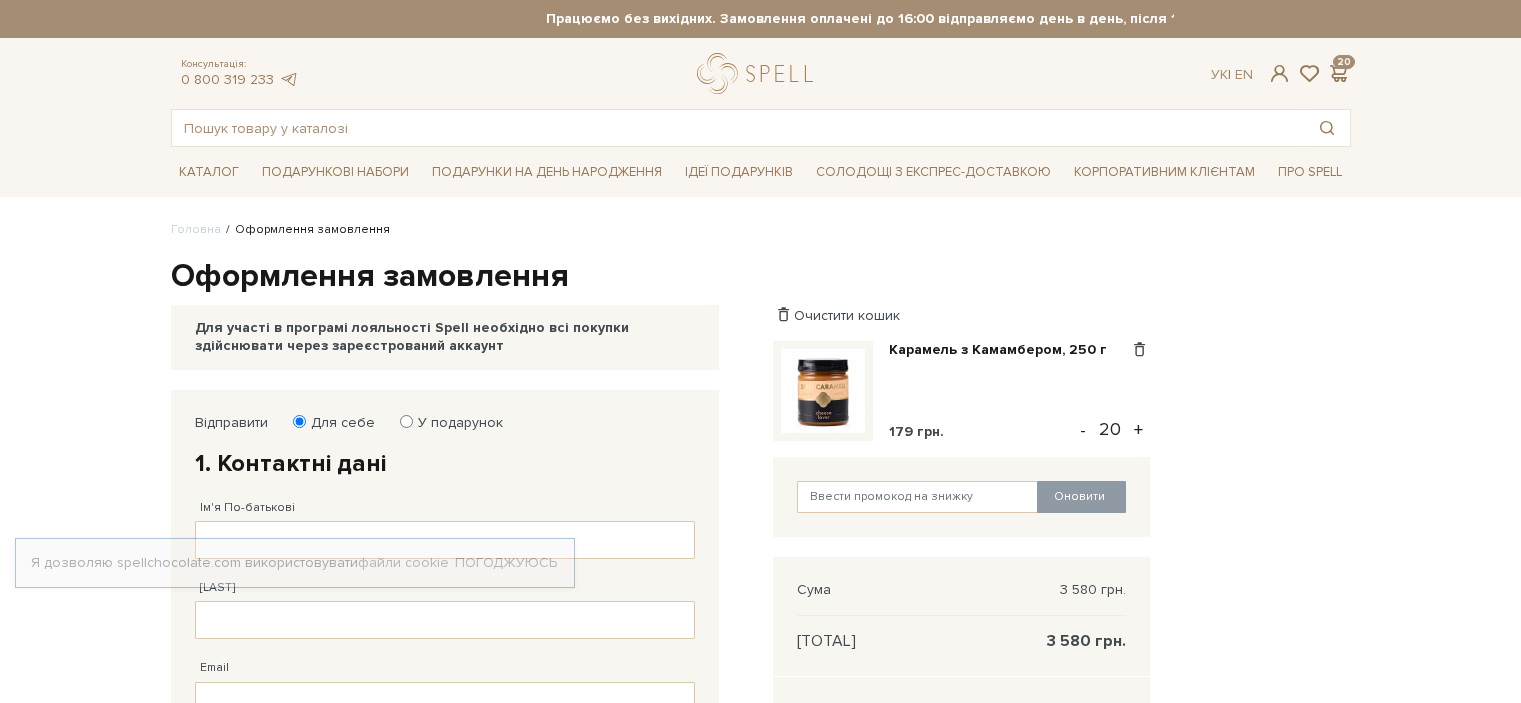 scroll, scrollTop: 0, scrollLeft: 0, axis: both 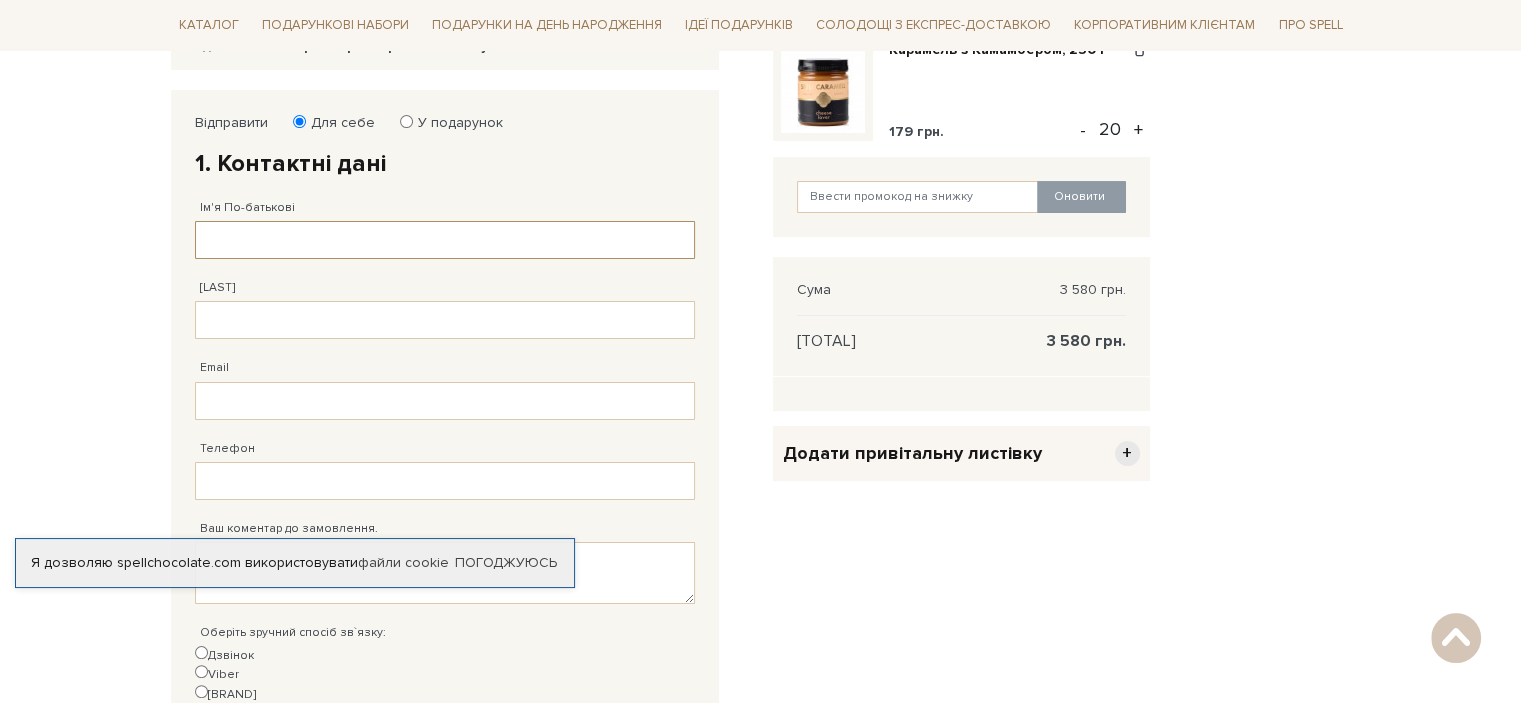 click on "Ім'я По-батькові" at bounding box center [445, 240] 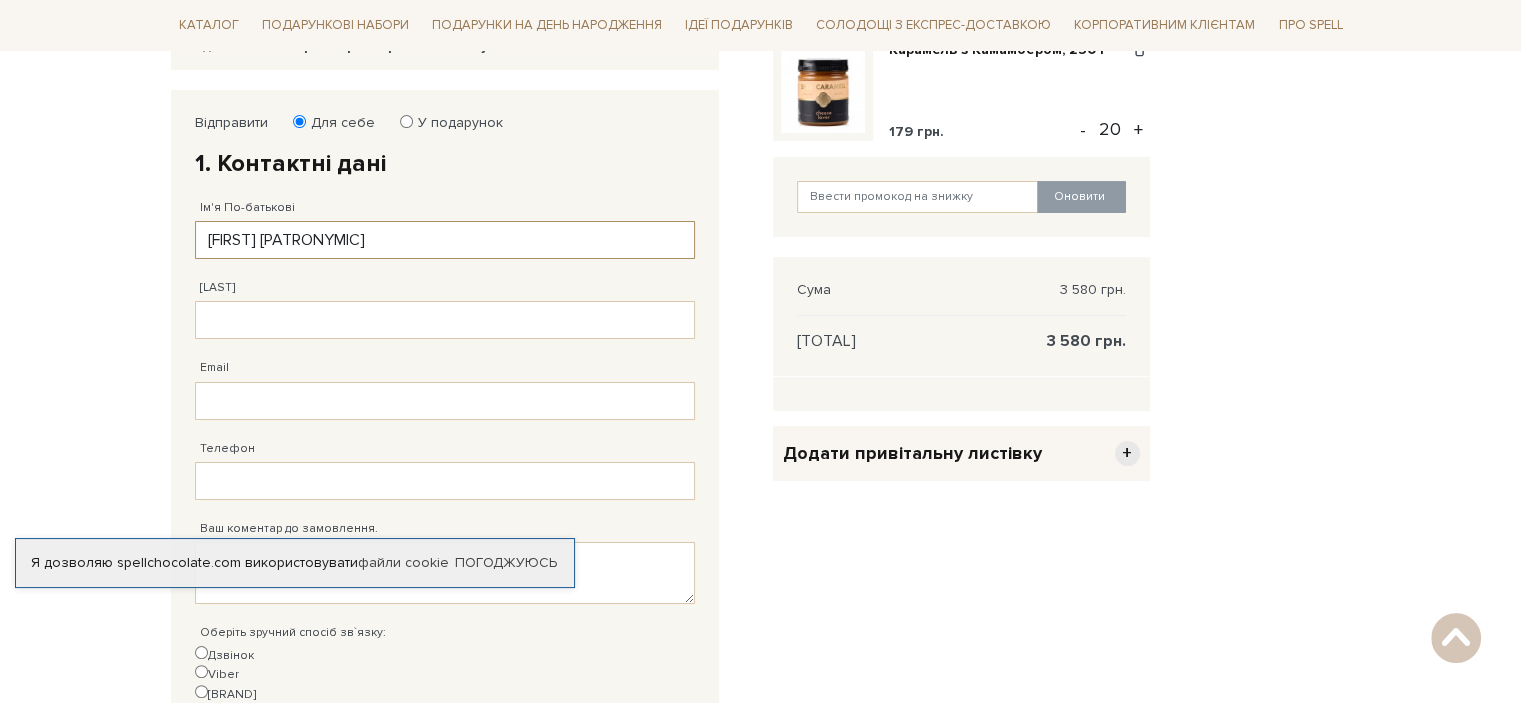 type on "[FIRST] [LAST]" 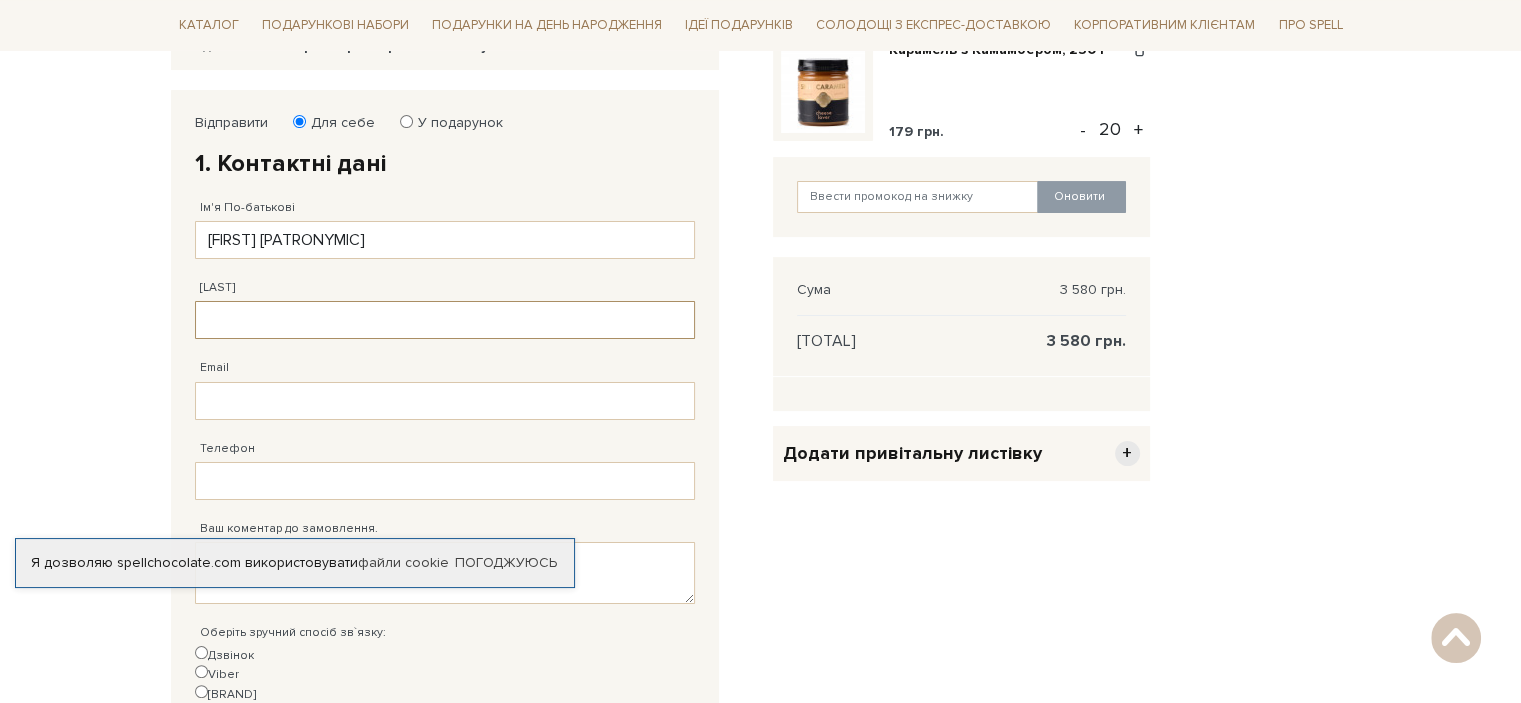 click on "Прізвище" at bounding box center [445, 320] 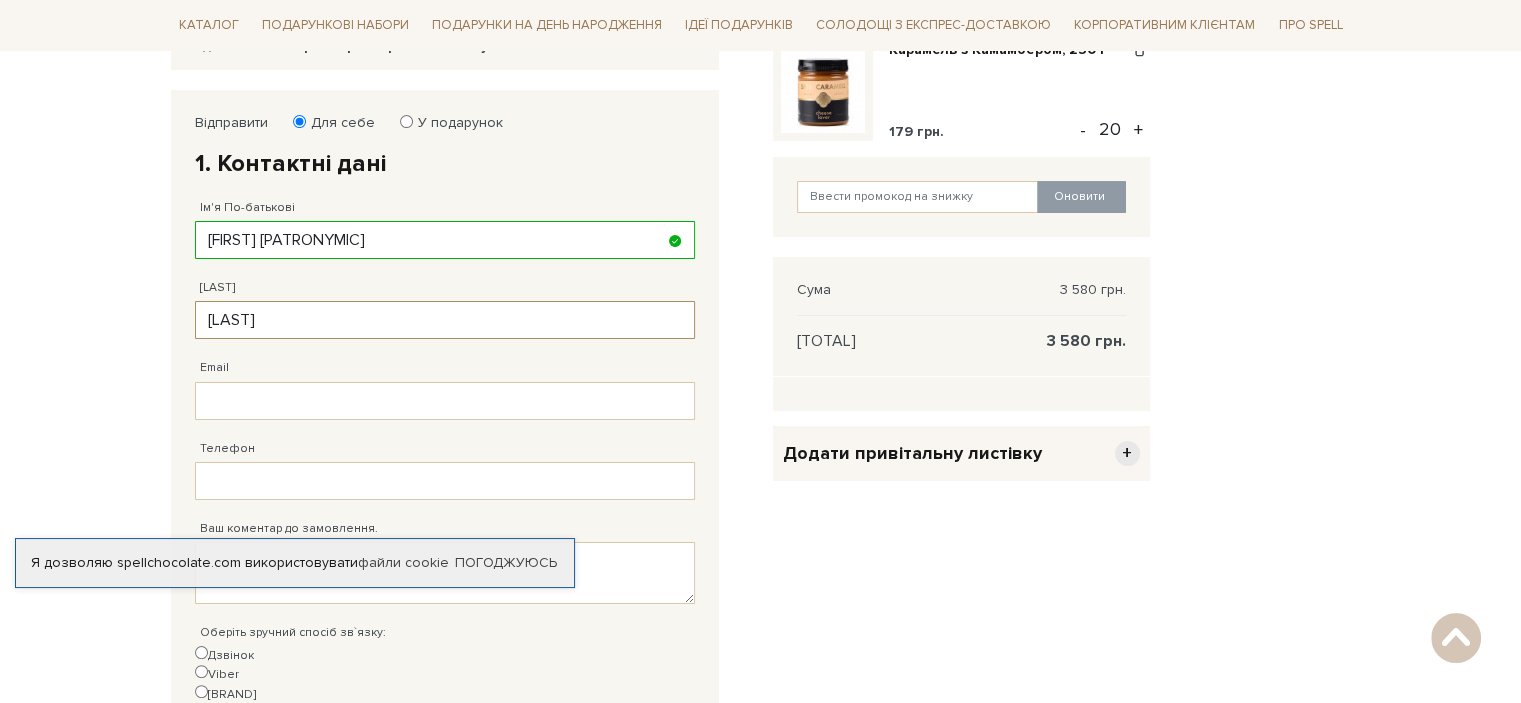 type on "[LAST]" 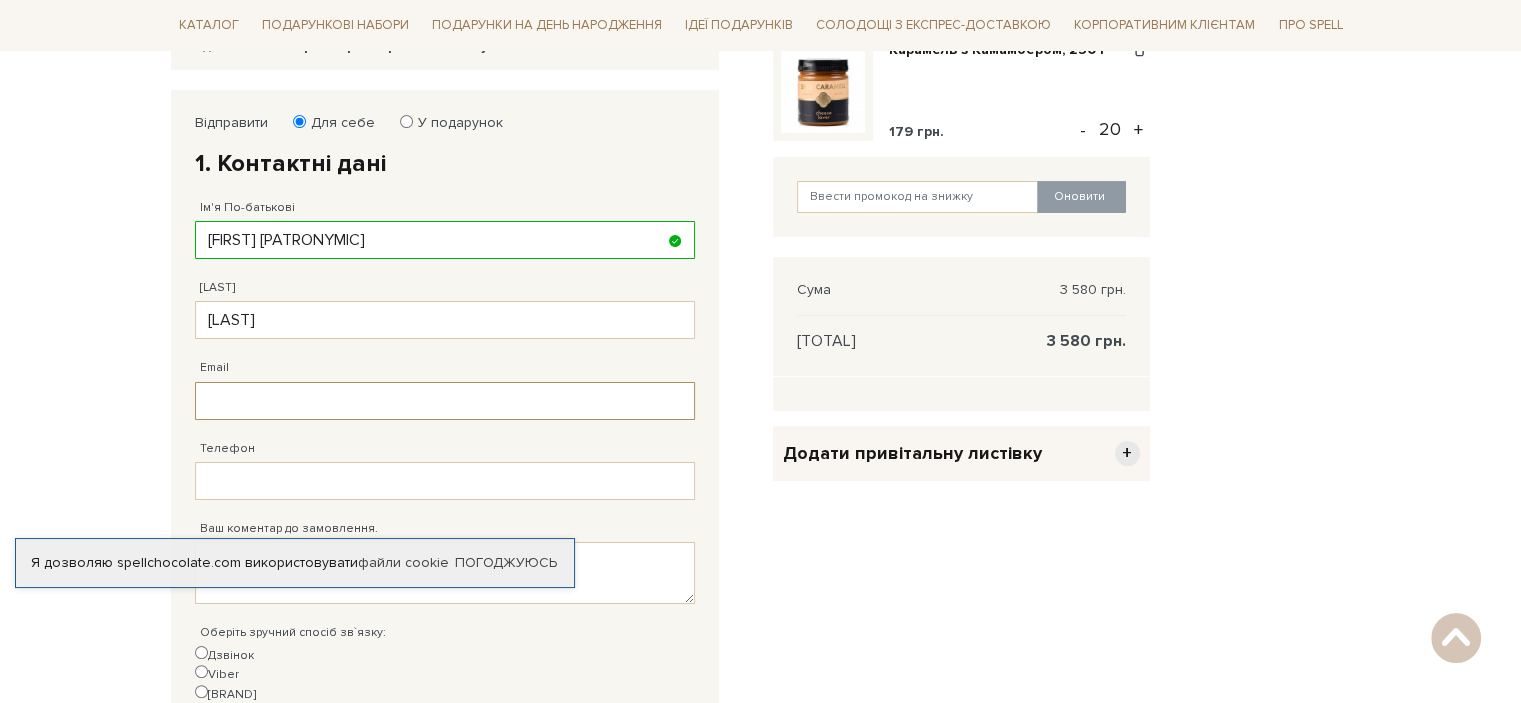 click on "Email" at bounding box center (445, 401) 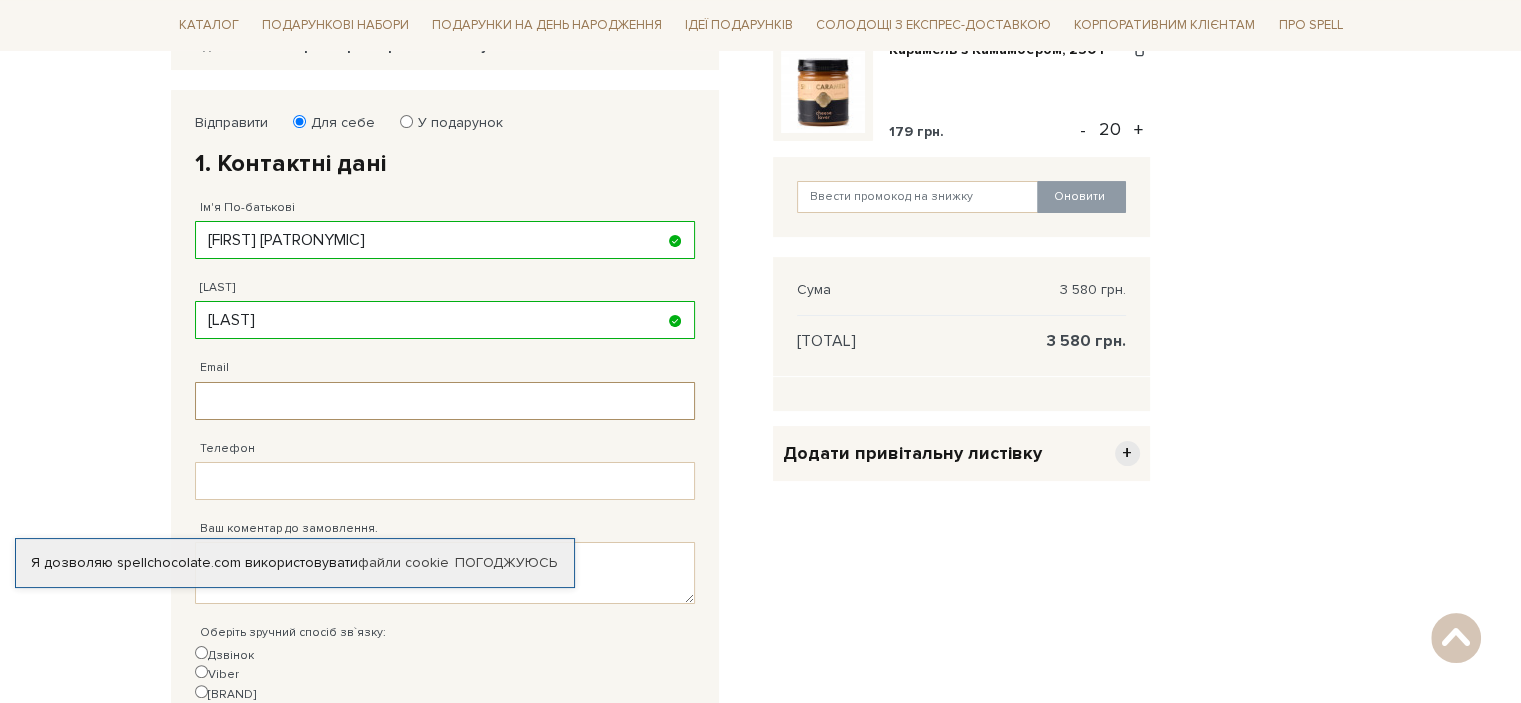 scroll, scrollTop: 400, scrollLeft: 0, axis: vertical 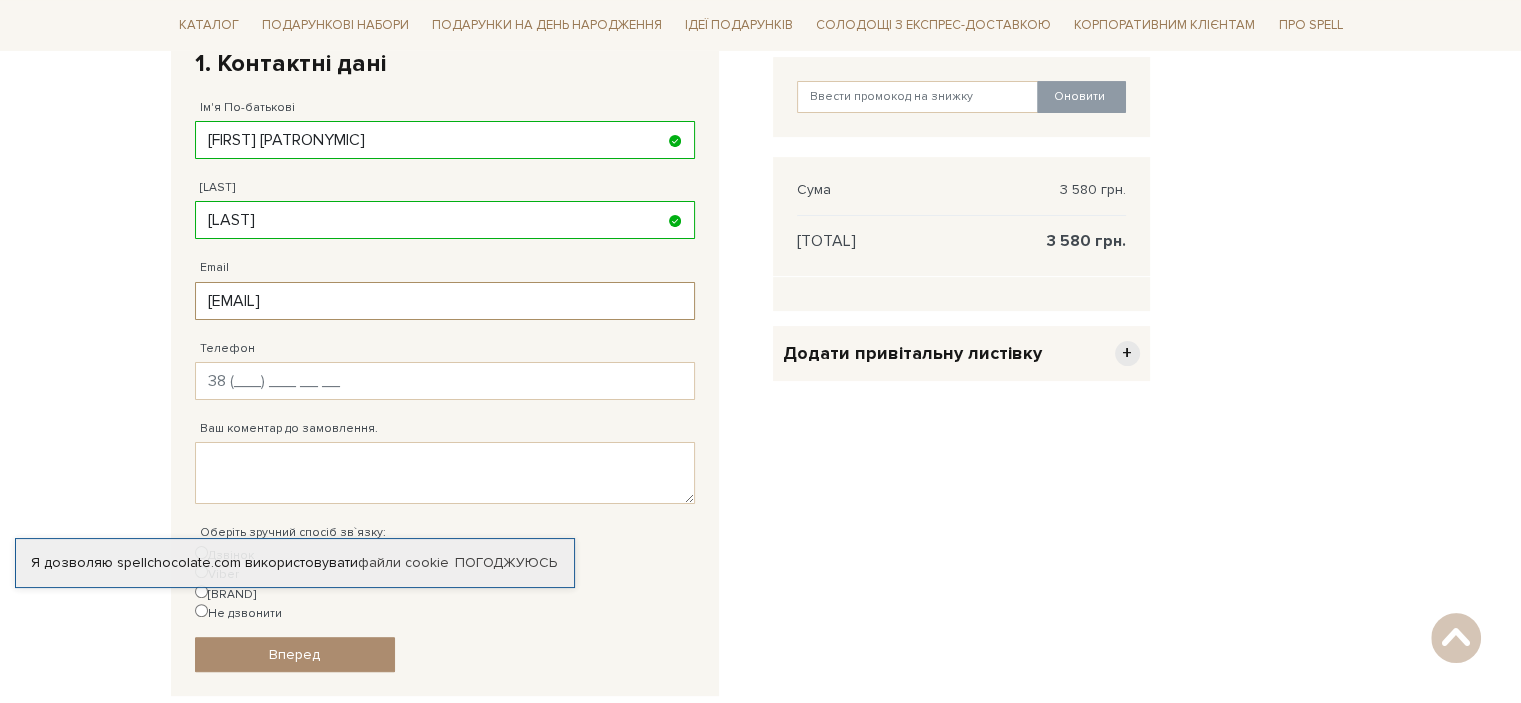 type on "[EMAIL]" 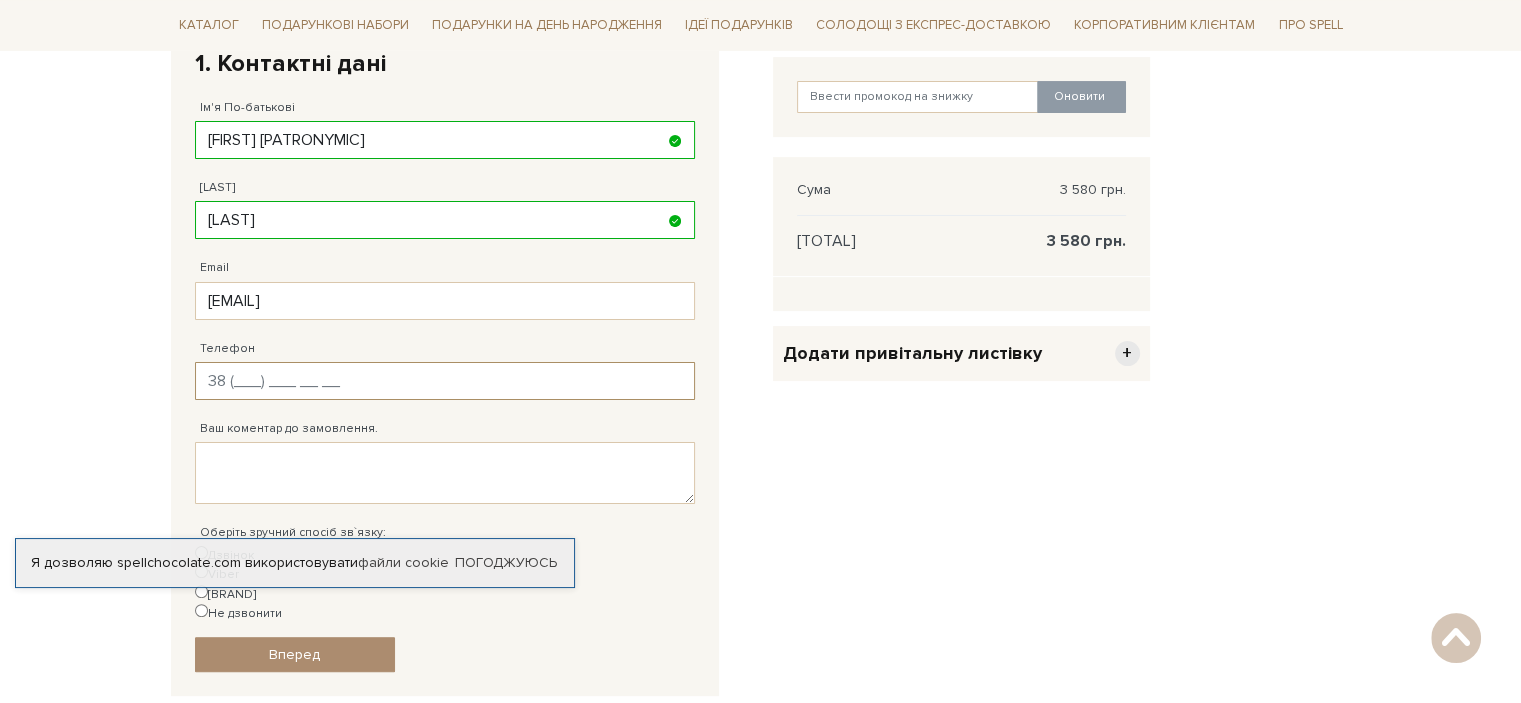 click on "Телефон" at bounding box center [445, 381] 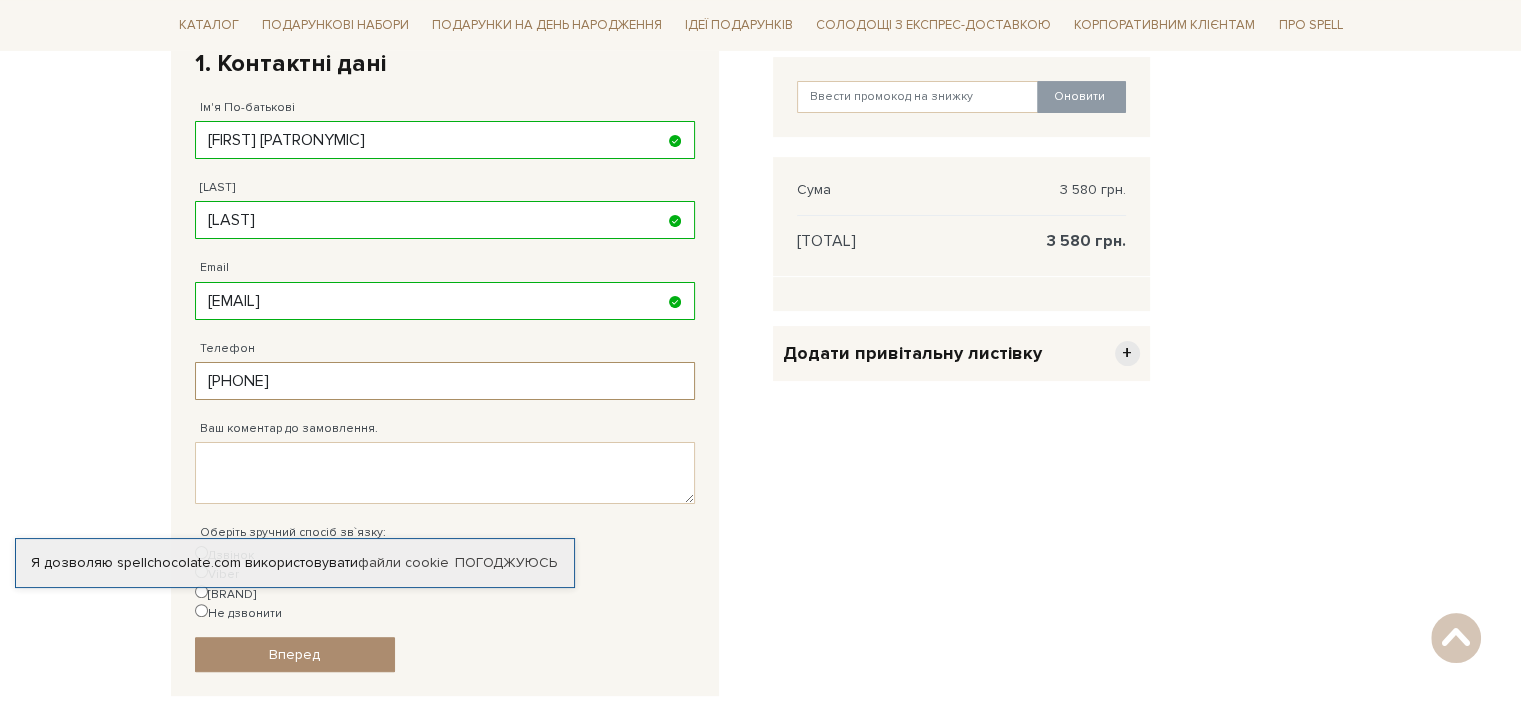 type on "[PHONE]" 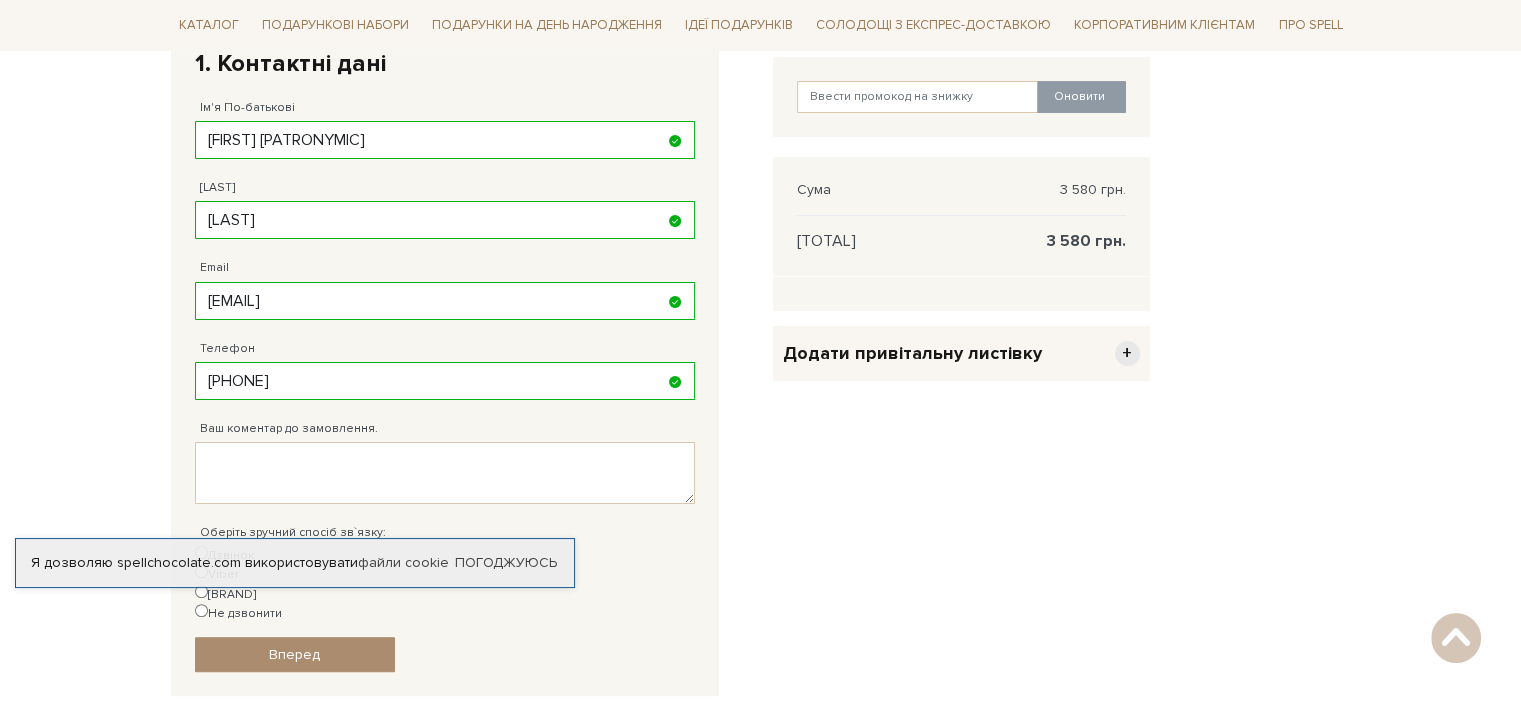 click on "Очистити кошик
Карамель з Камамбером, 250 г
179 грн.
Видалити
Додати в обрані
-
20
+
Оновити
Сума
3 580 грн.
Всього
+" at bounding box center (961, 406) 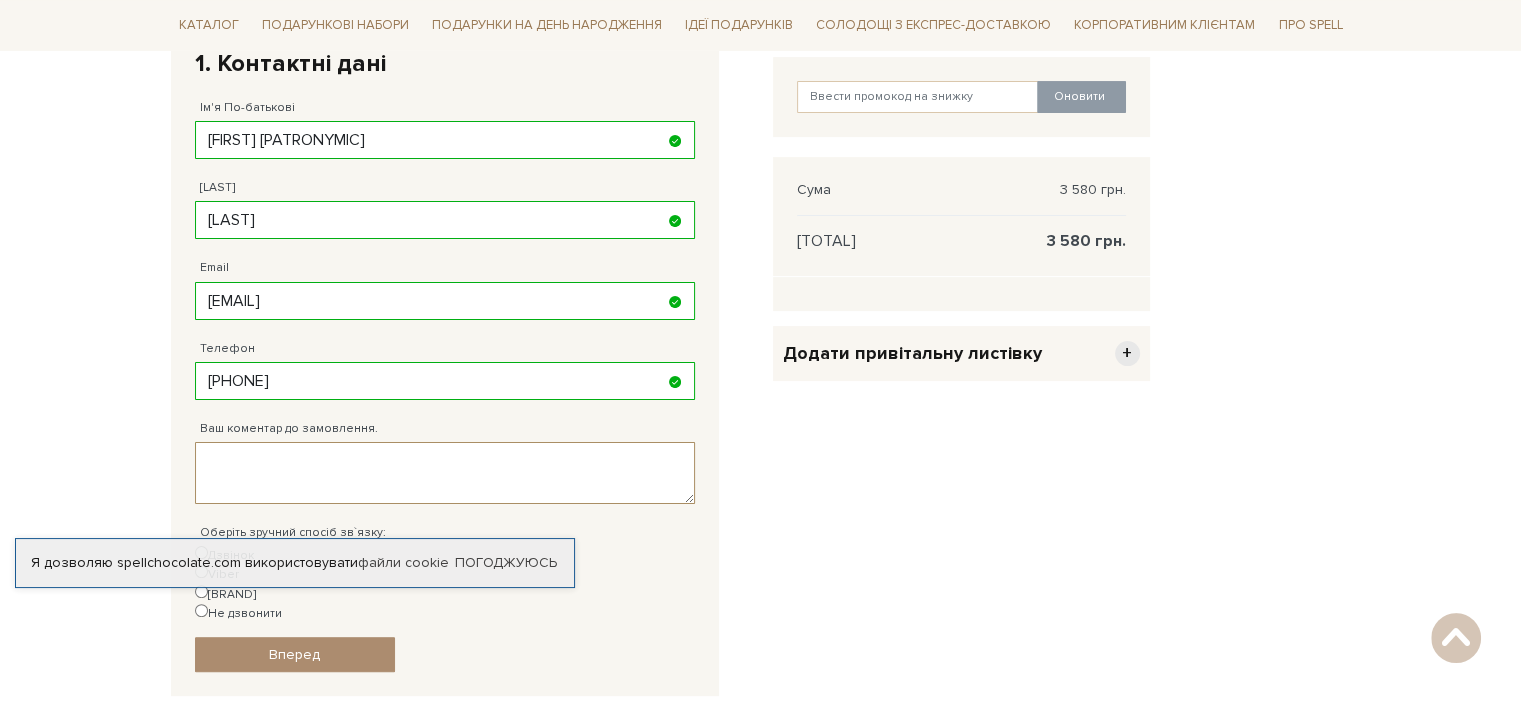 click on "Ваш коментар до замовлення." at bounding box center (445, 473) 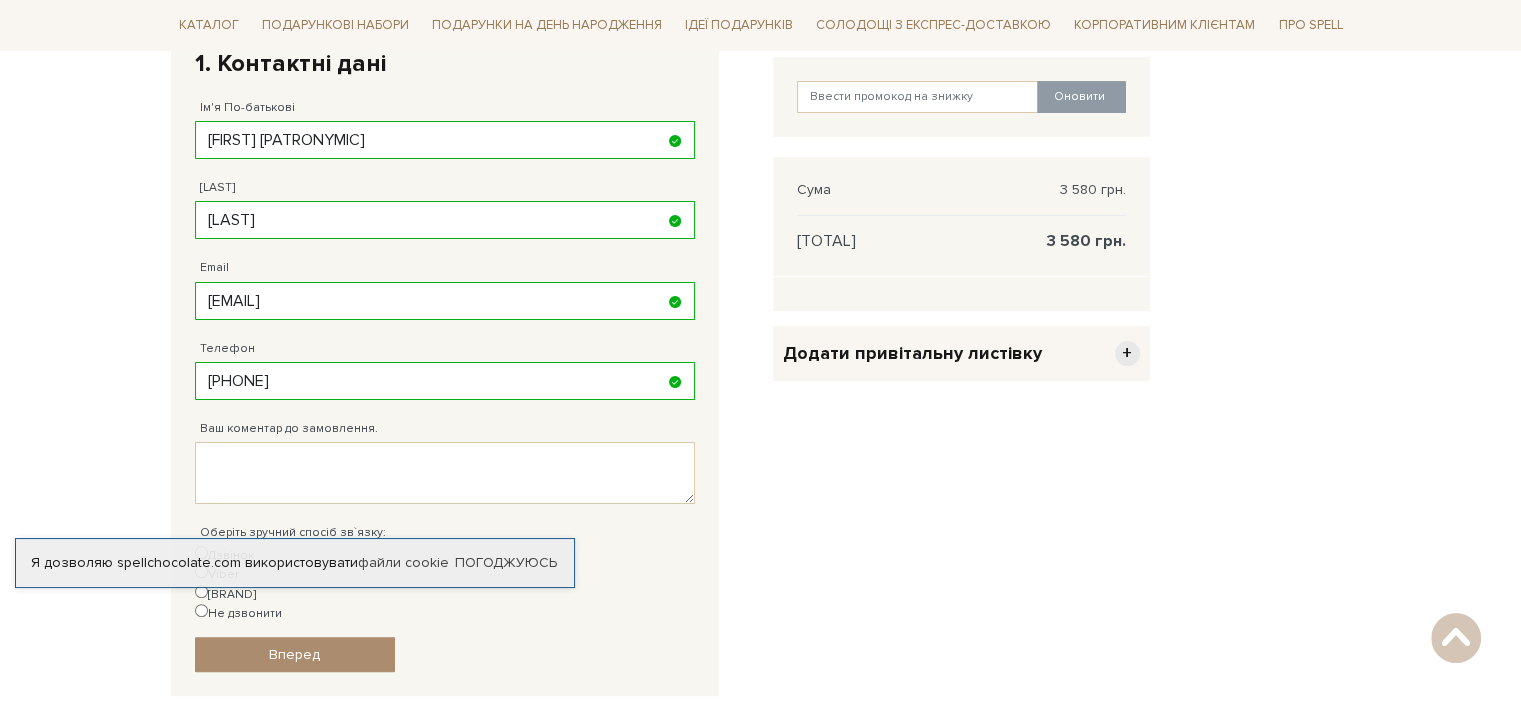 click on "Відправити
Для себе
У подарунок
1. Контактні дані
Ім'я По-батькові
Наталія Сергіївна
Заповніть поле від 1 до 128 символів!
Прізвище
Чукалкіна
Заповніть поле від 1 до 128 символів!
Email
148300@i.ua
Адрес уже зареєстровано!" at bounding box center (445, 343) 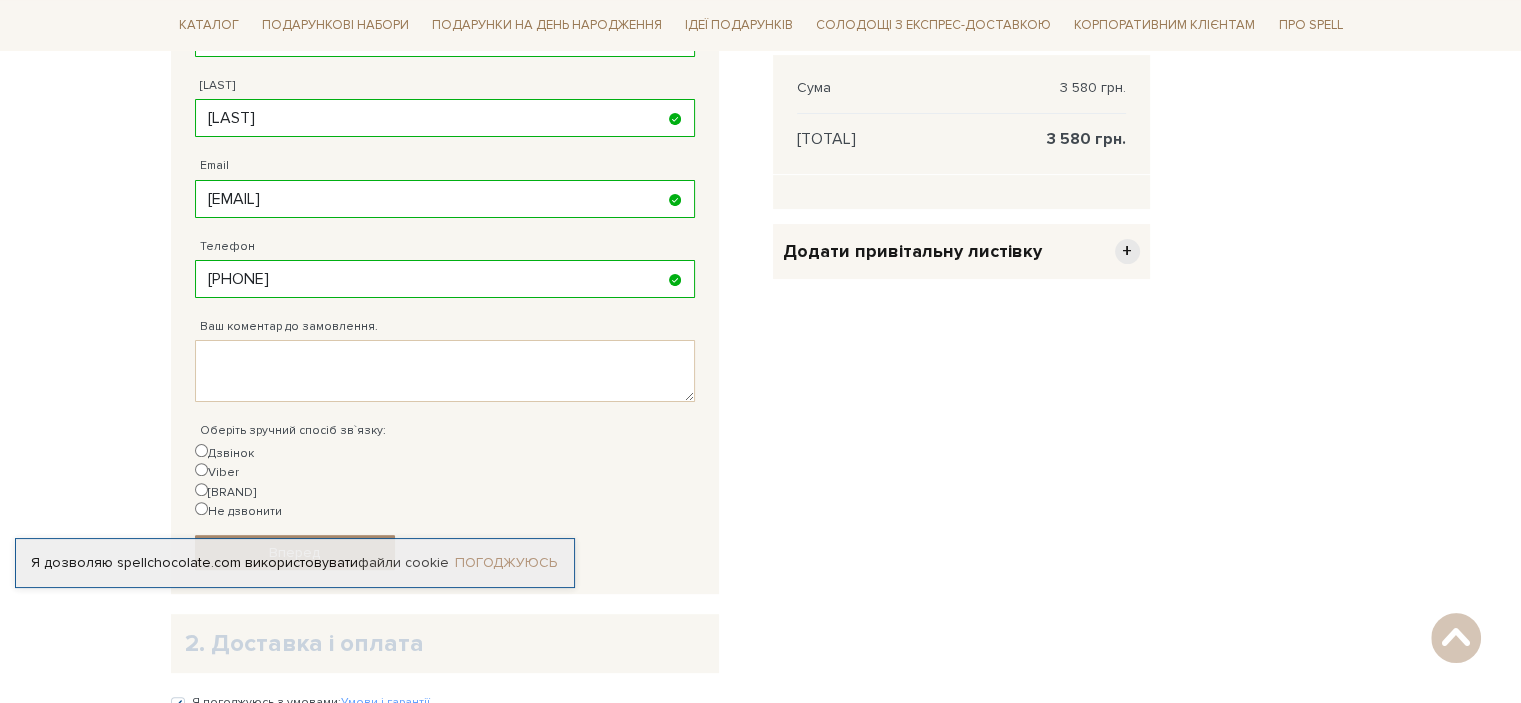 scroll, scrollTop: 600, scrollLeft: 0, axis: vertical 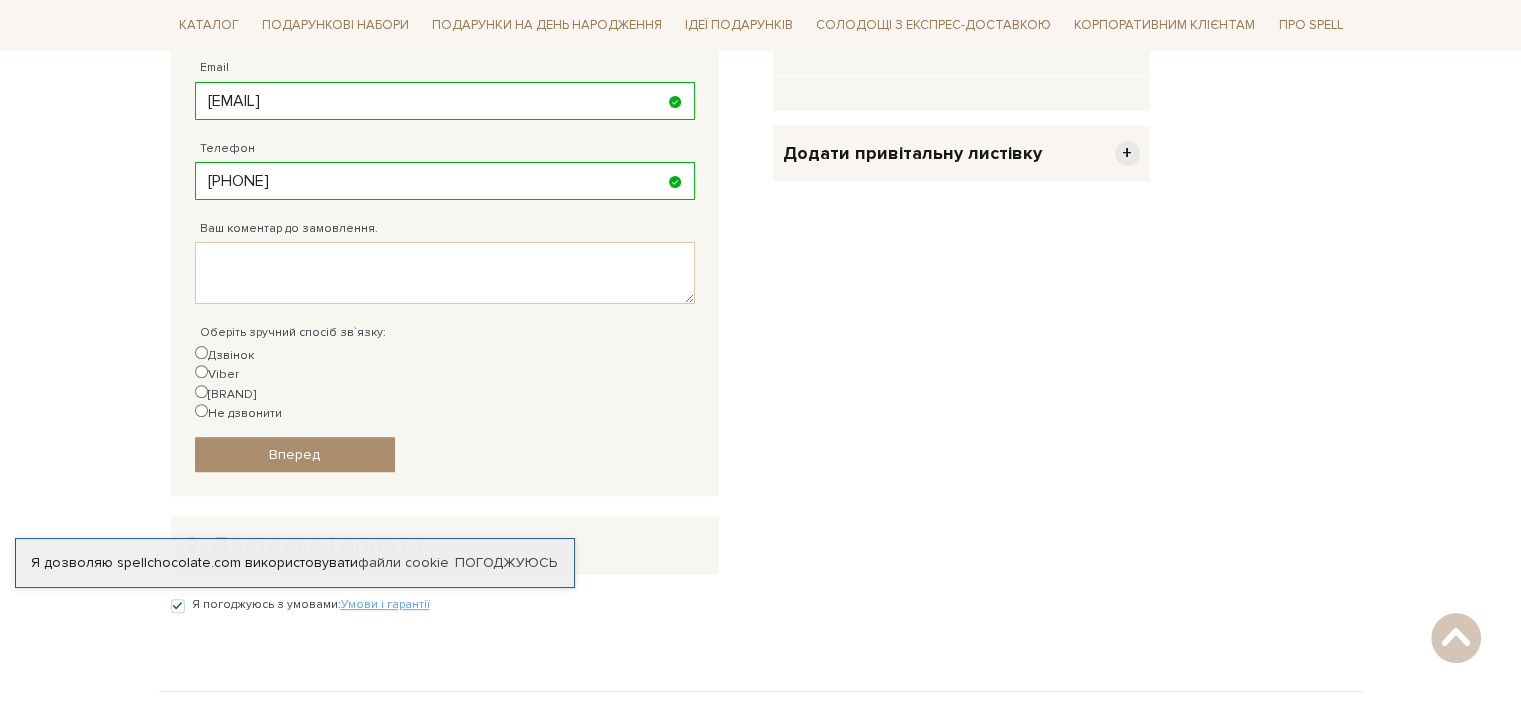 click on "Дзвінок" at bounding box center [224, 355] 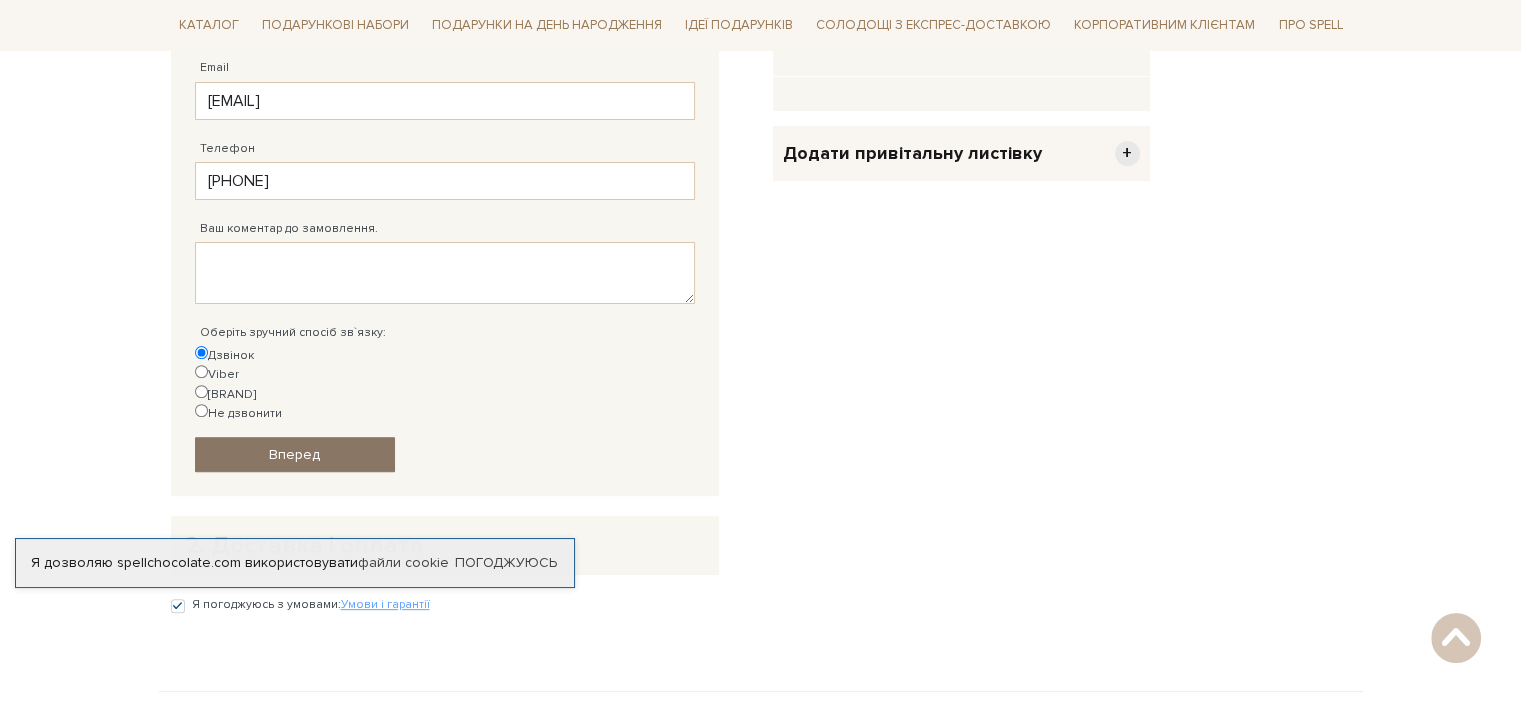 click on "Вперед" at bounding box center [295, 454] 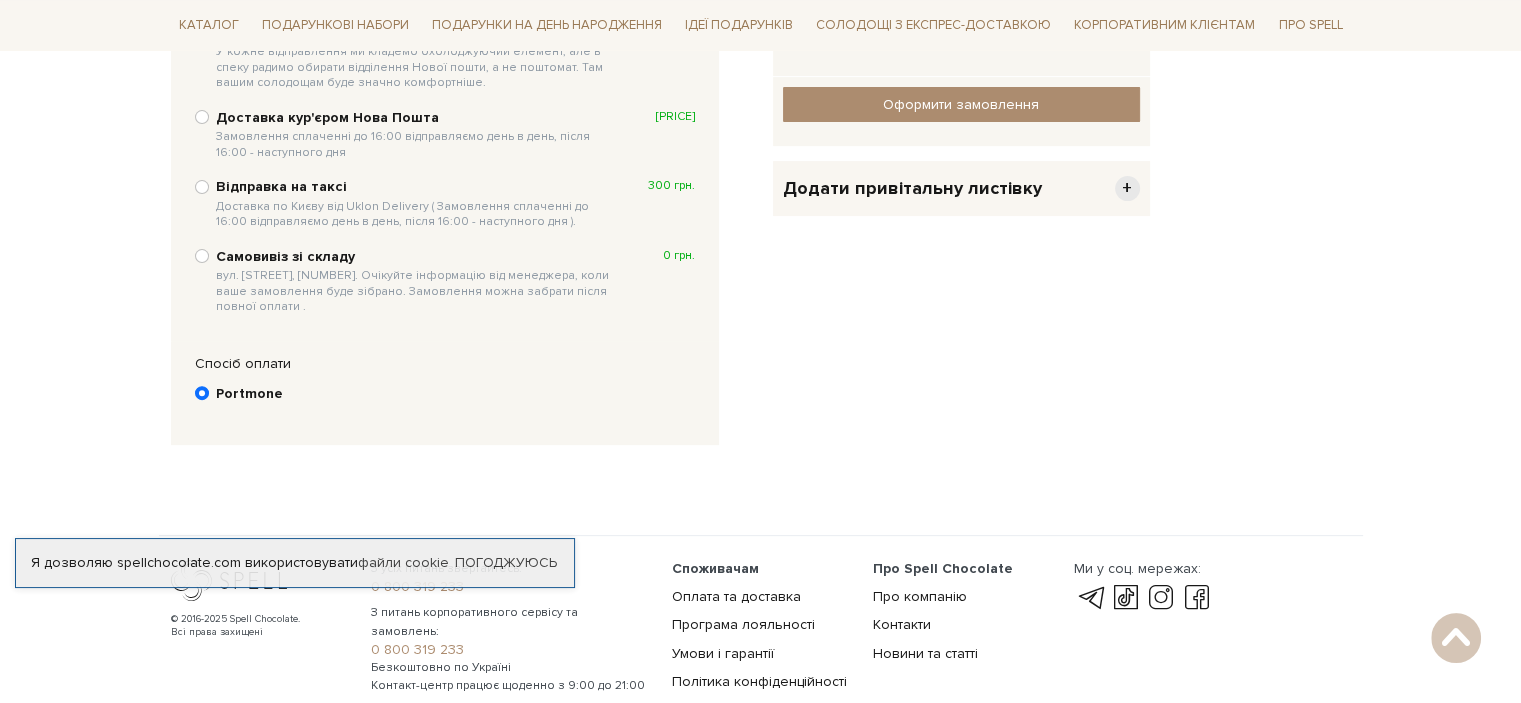 scroll, scrollTop: 389, scrollLeft: 0, axis: vertical 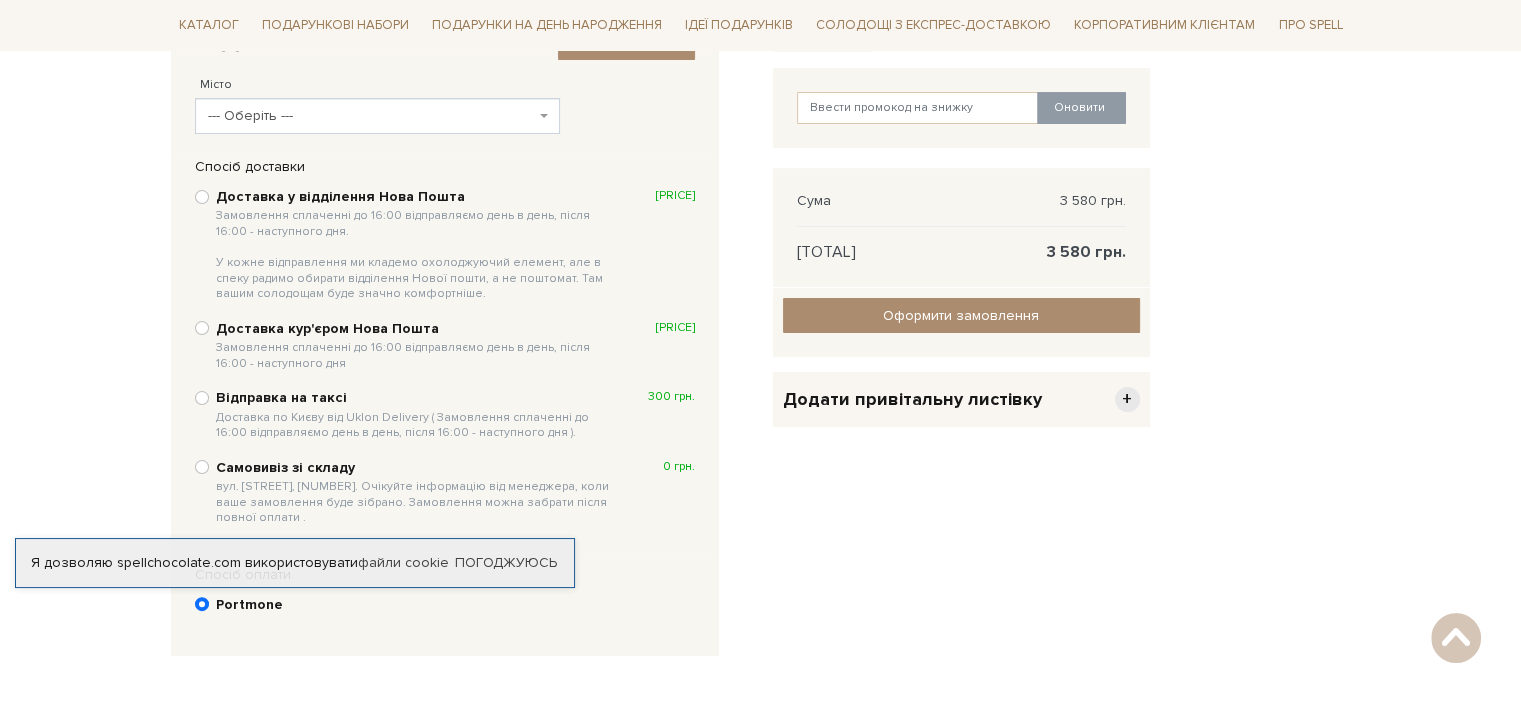click on "Доставка у відділення Нова Пошта                                                                             Замовлення сплаченні до 16:00 відправляємо день в день, після 16:00 - наступного дня.
У кожне відправлення ми кладемо охолоджуючий елемент, але в спеку радимо обирати відділення Нової пошти, а не поштомат. Там вашим солодощам буде значно комфортніше." at bounding box center [415, 245] 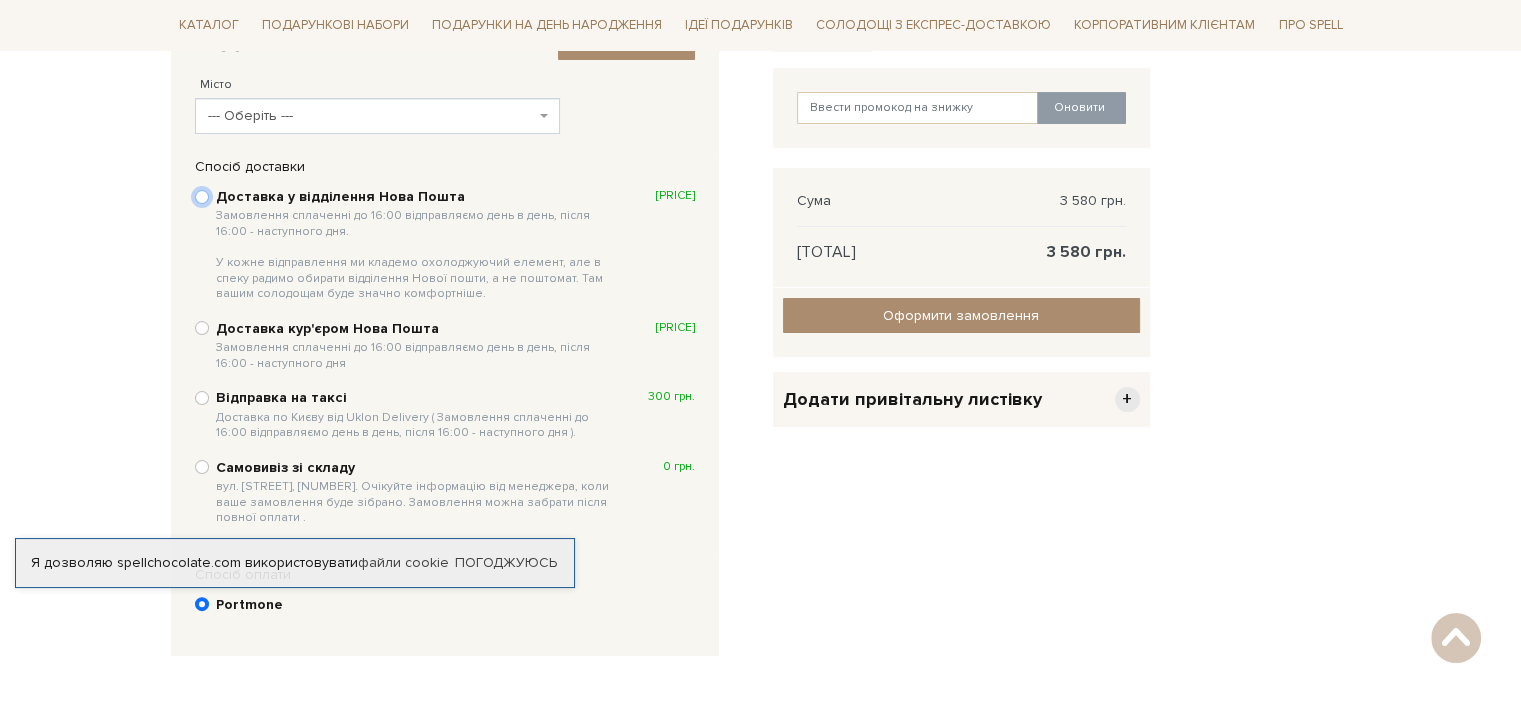 click on "Доставка у відділення Нова Пошта                                                                             Замовлення сплаченні до 16:00 відправляємо день в день, після 16:00 - наступного дня.
У кожне відправлення ми кладемо охолоджуючий елемент, але в спеку радимо обирати відділення Нової пошти, а не поштомат. Там вашим солодощам буде значно комфортніше.
Безкоштовно" at bounding box center [202, 197] 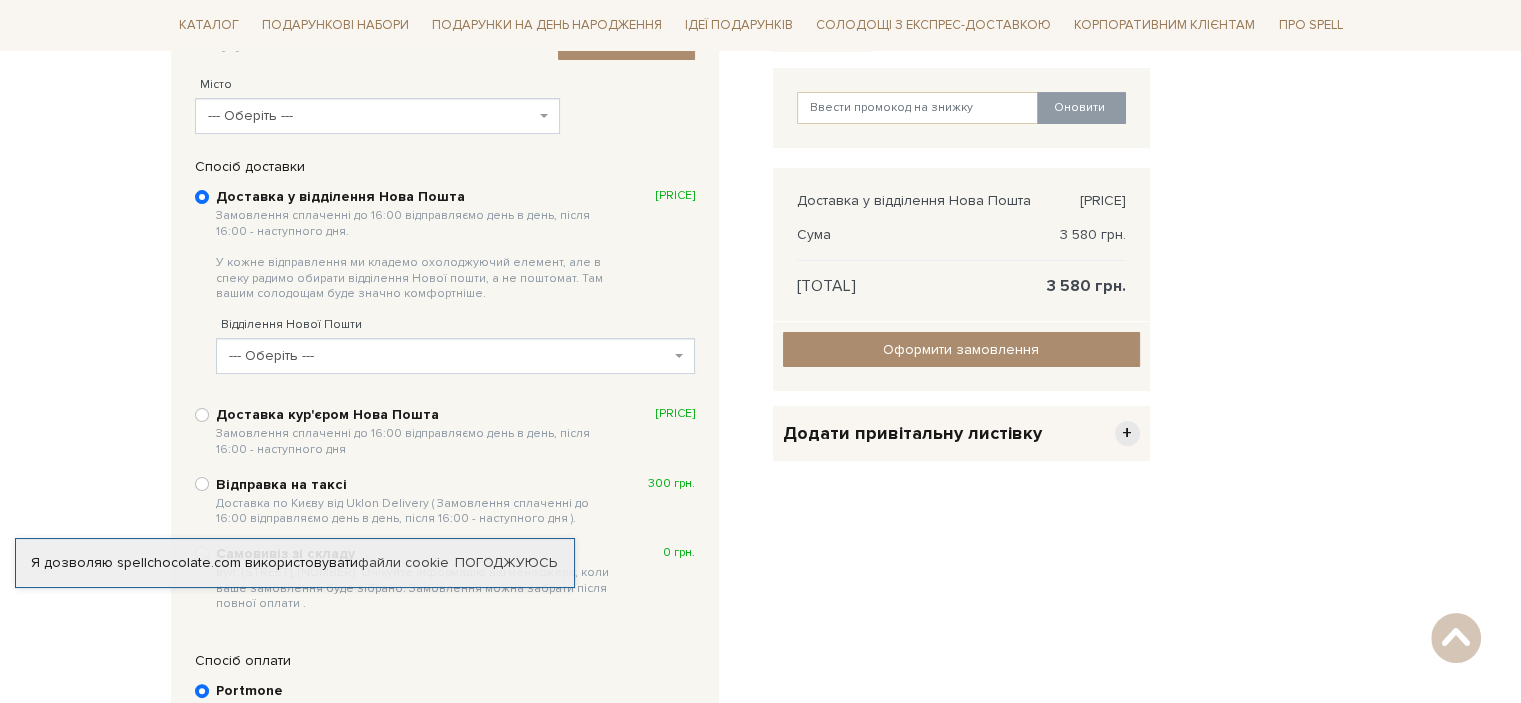 click on "Доставка кур'єром Нова Пошта                                                                             Замовлення сплаченні до 16:00 відправляємо день в день, після 16:00 - наступного дня
Безкоштовно" at bounding box center [445, 431] 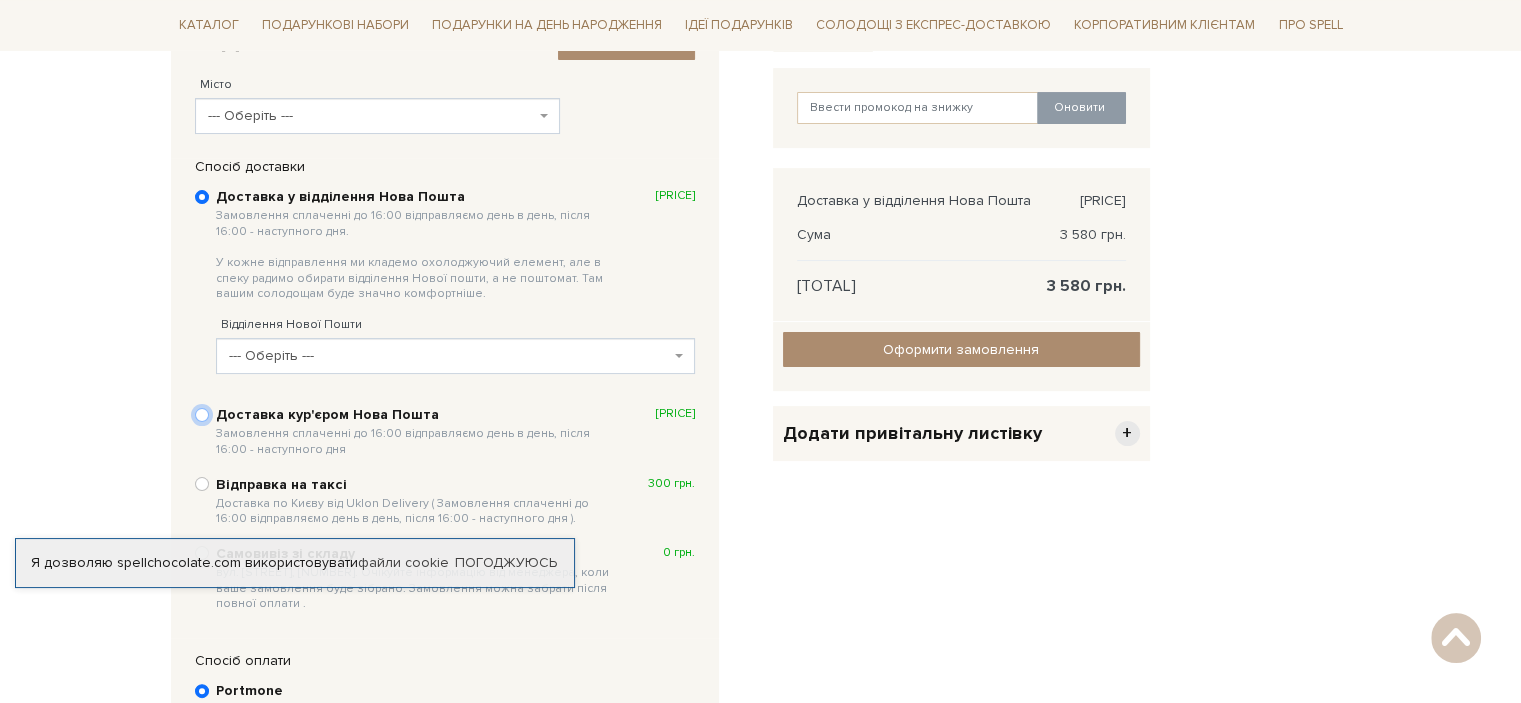 click on "Доставка кур'єром Нова Пошта                                                                             Замовлення сплаченні до 16:00 відправляємо день в день, після 16:00 - наступного дня
Безкоштовно" at bounding box center [202, 415] 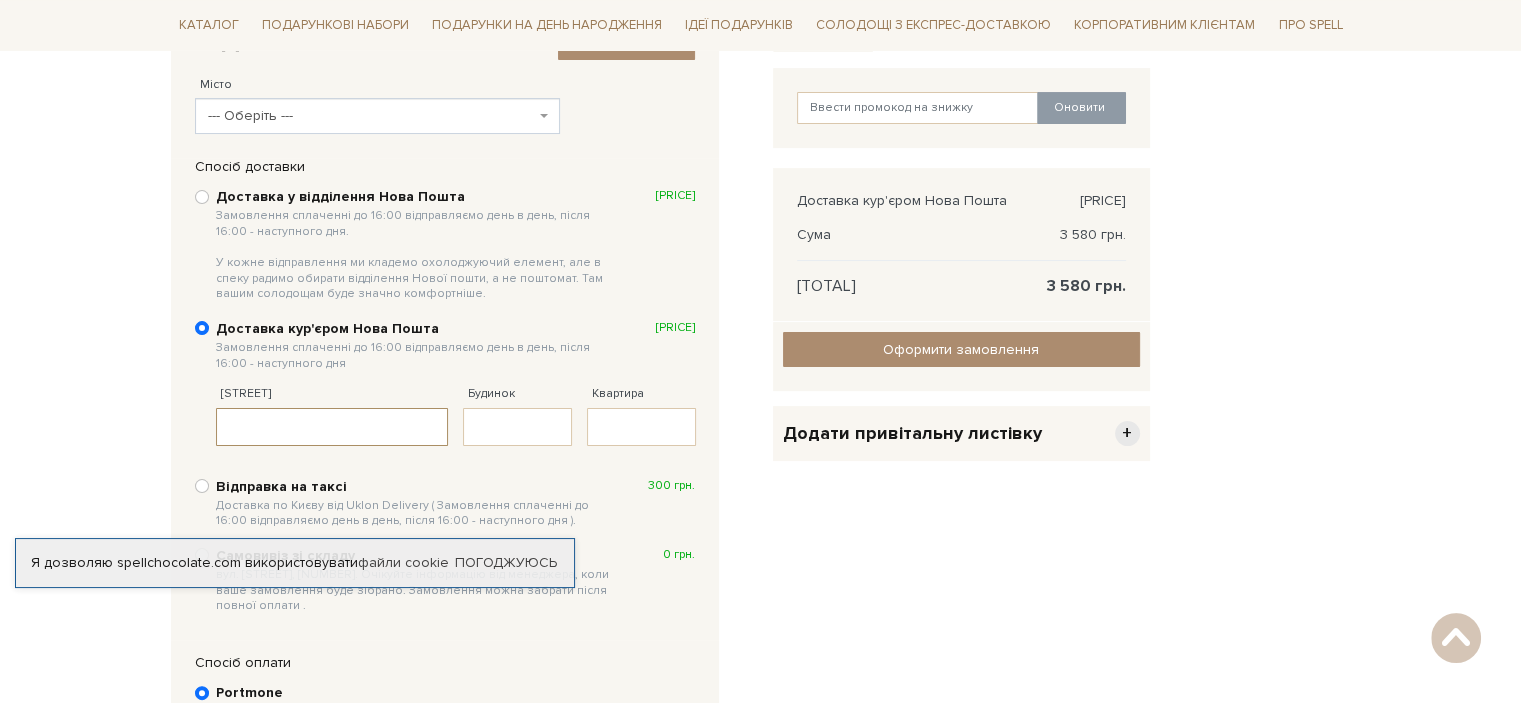 click on "Вулиця" at bounding box center [332, 427] 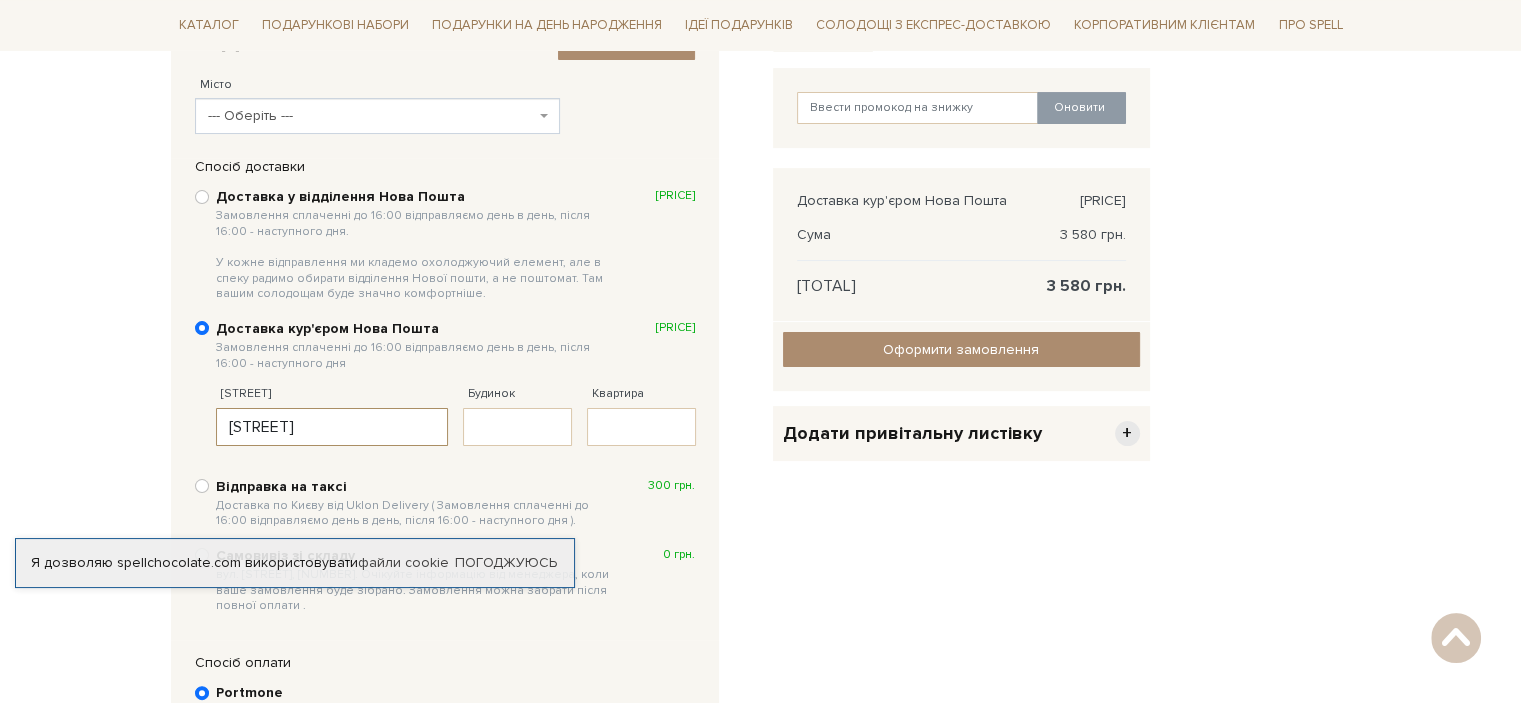 type on "Ектузіастів" 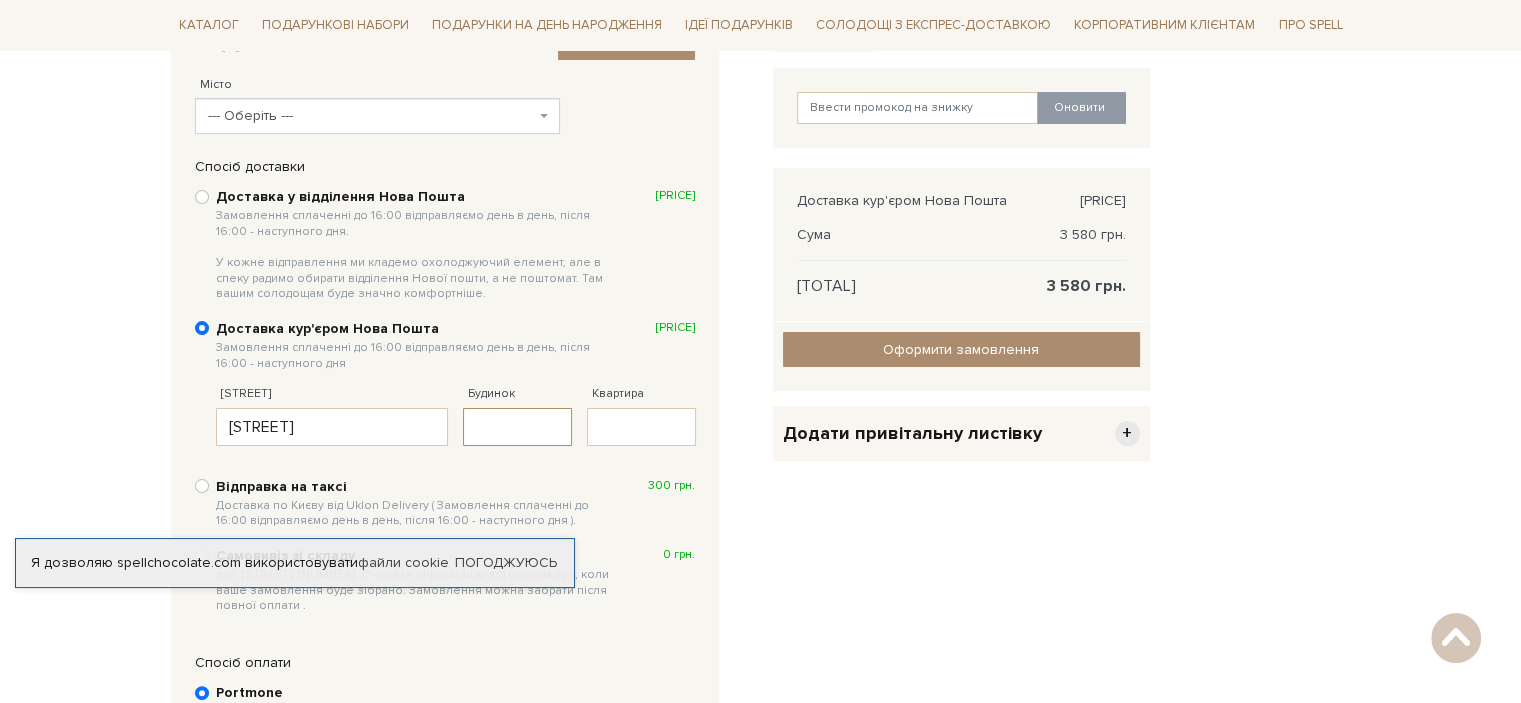 click on "Будинок" at bounding box center [517, 427] 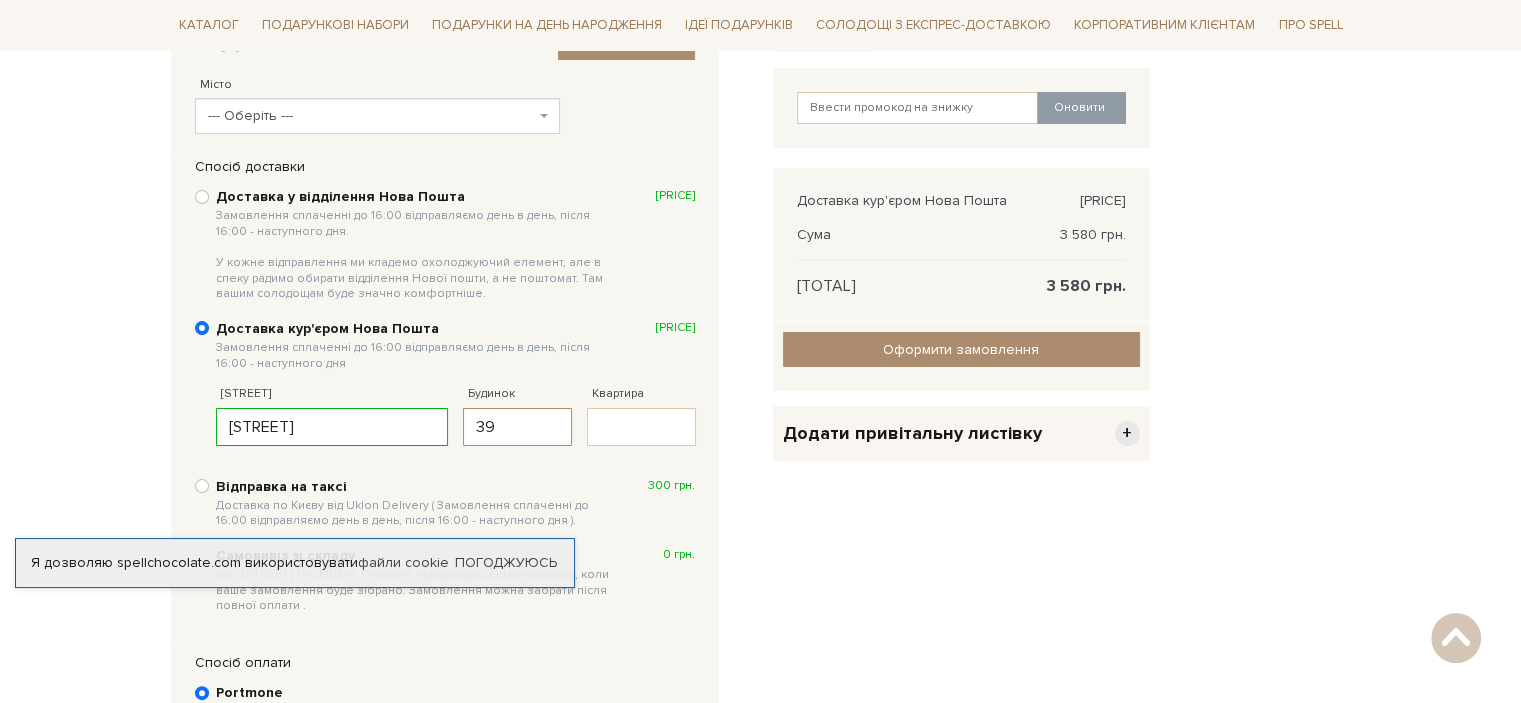 type on "39" 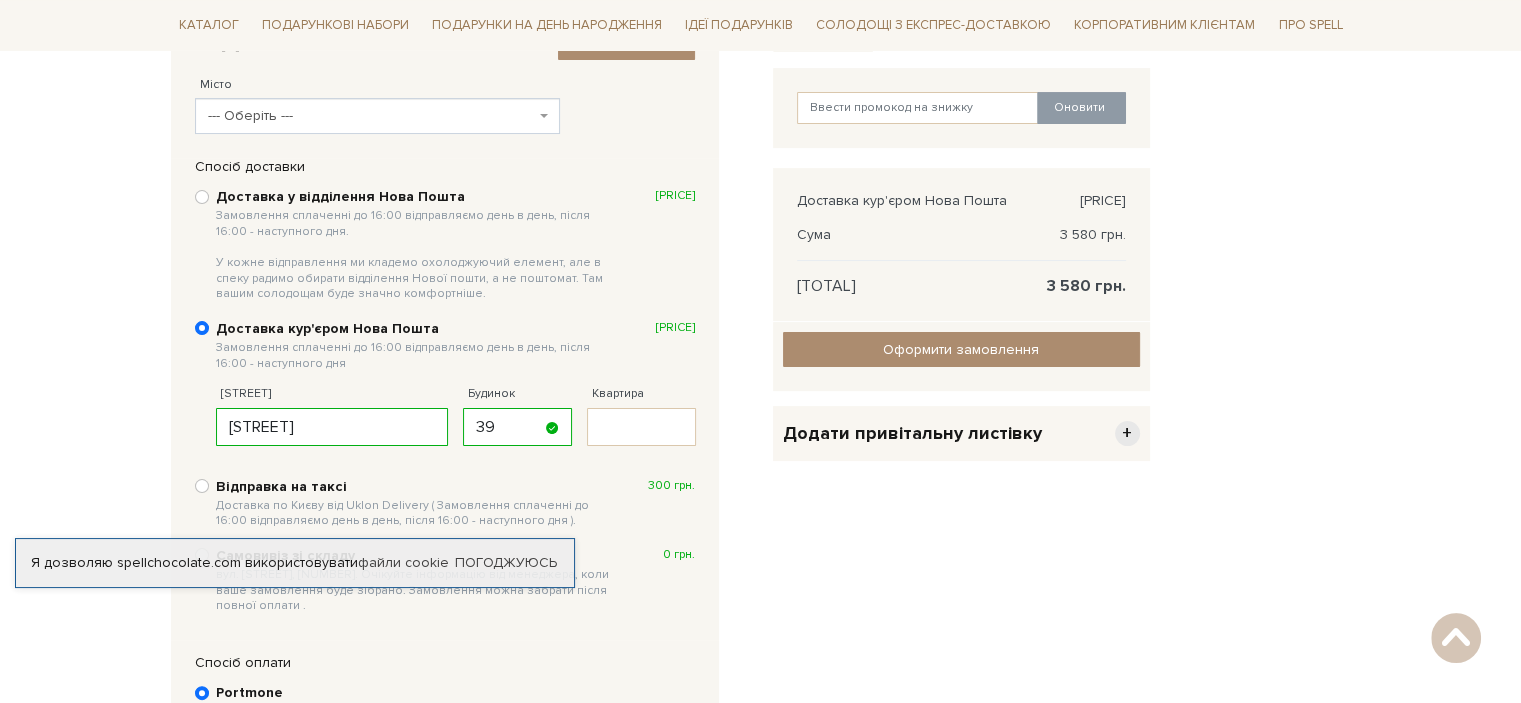 click on "Очистити кошик
Карамель з Камамбером, 250 г
179 грн.
Видалити
Додати в обрані
-
20
+
Оновити
Доставка кур'єром Нова Пошта
Безкоштовно
+" at bounding box center (961, 382) 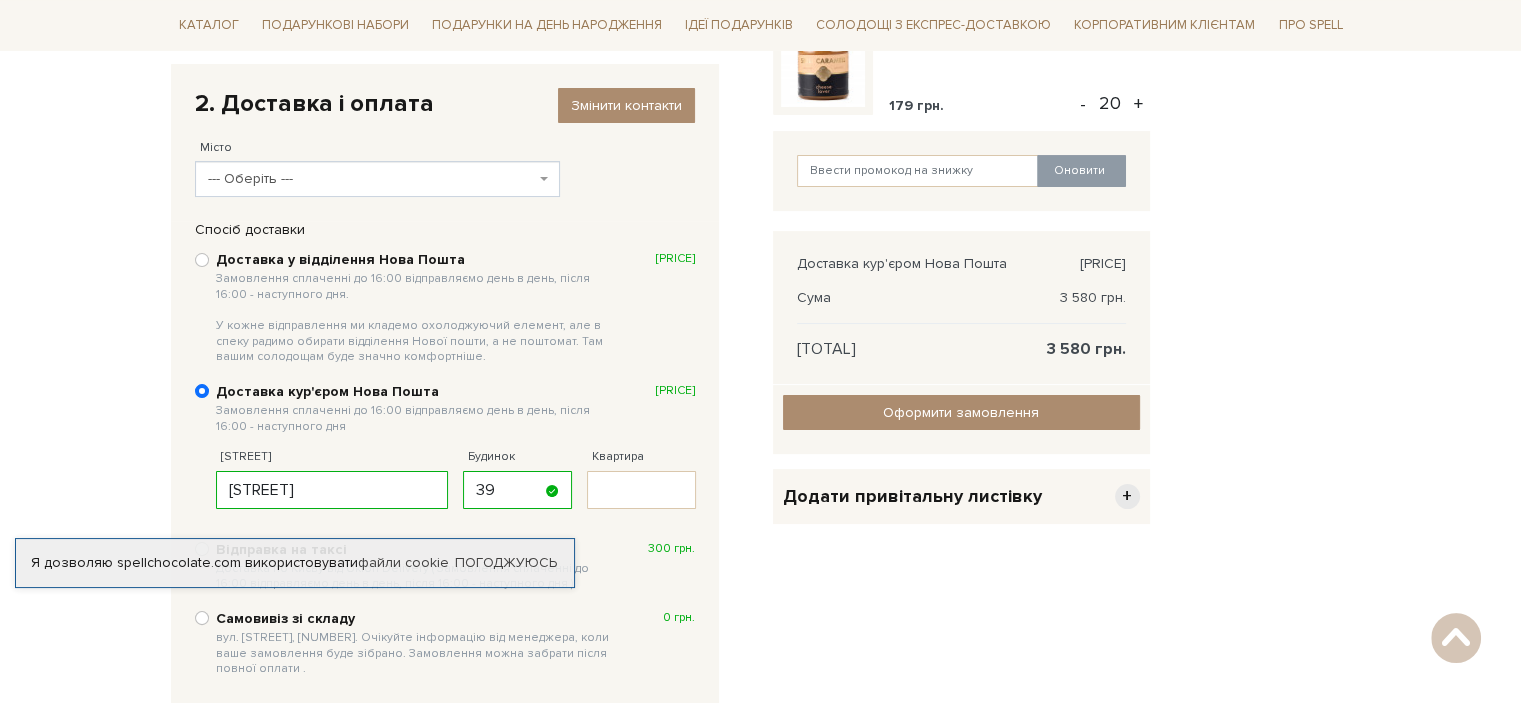 scroll, scrollTop: 389, scrollLeft: 0, axis: vertical 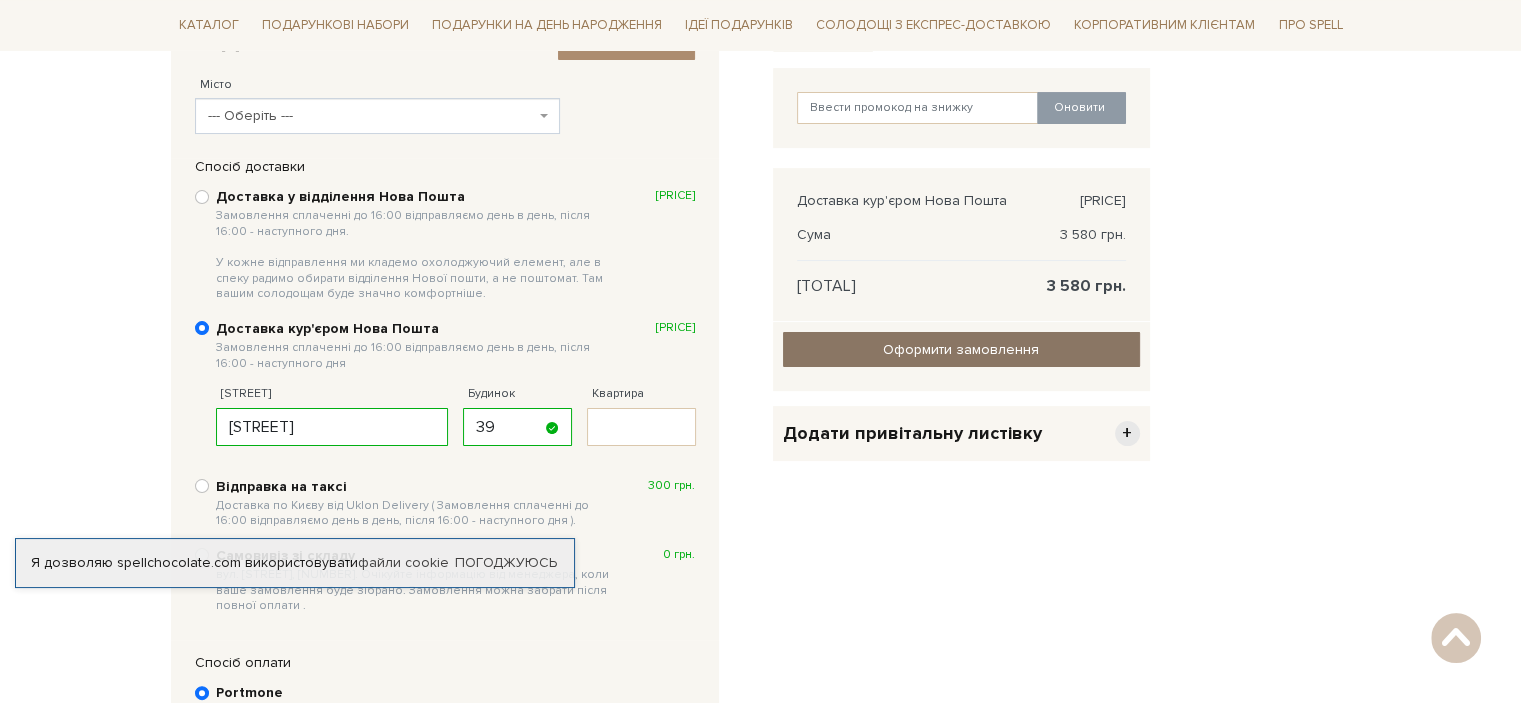 click on "Оформити замовлення" at bounding box center (961, 349) 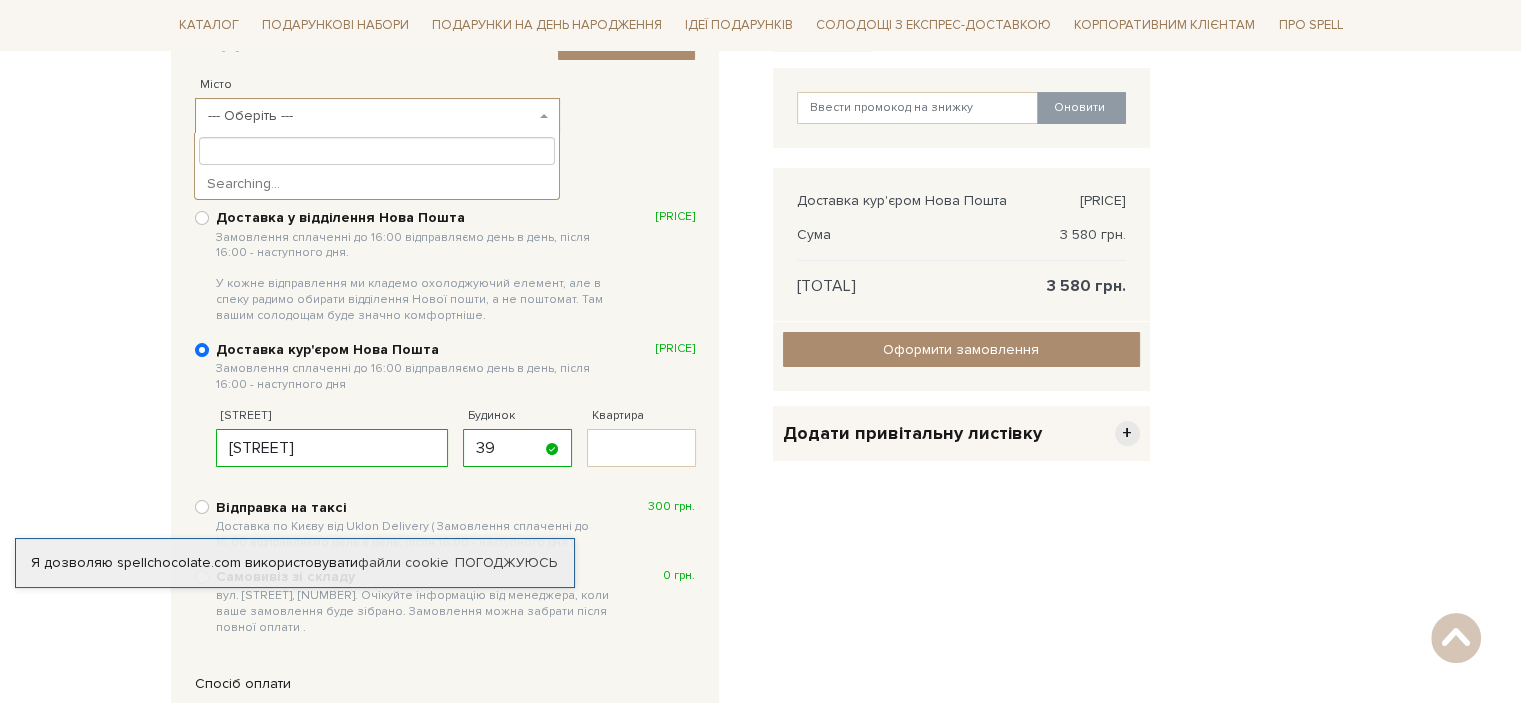 click on "--- Оберіть ---" at bounding box center [371, 116] 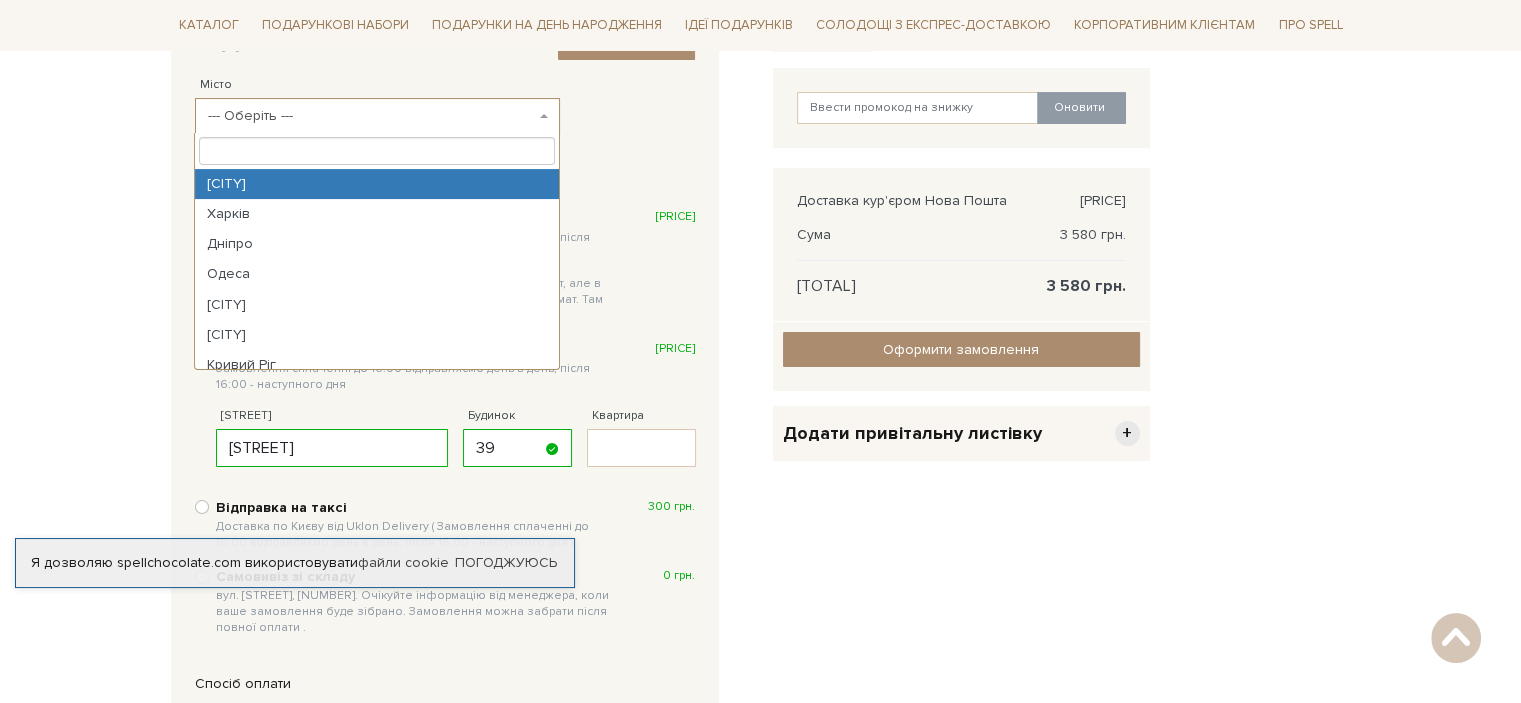 select on "[CITY]" 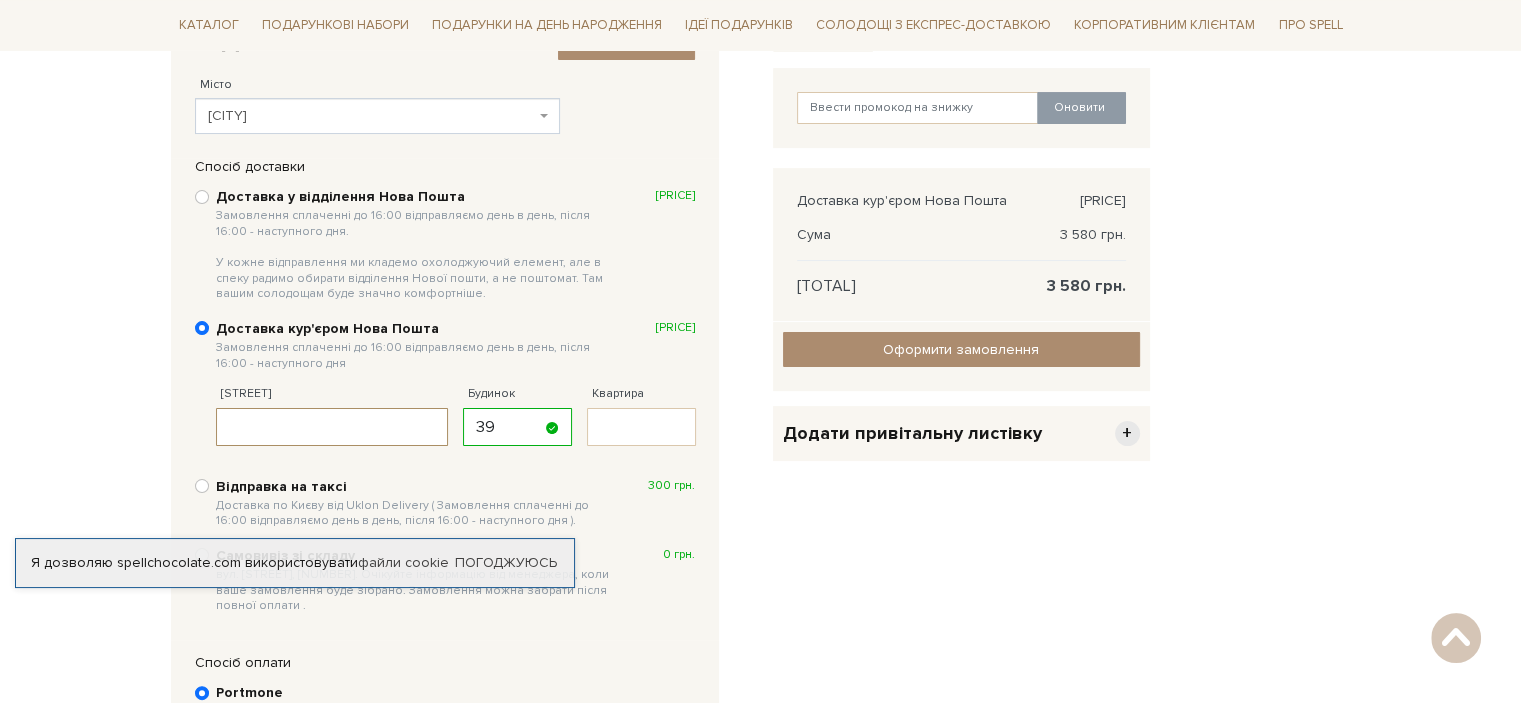 click on "Вулиця" at bounding box center (332, 427) 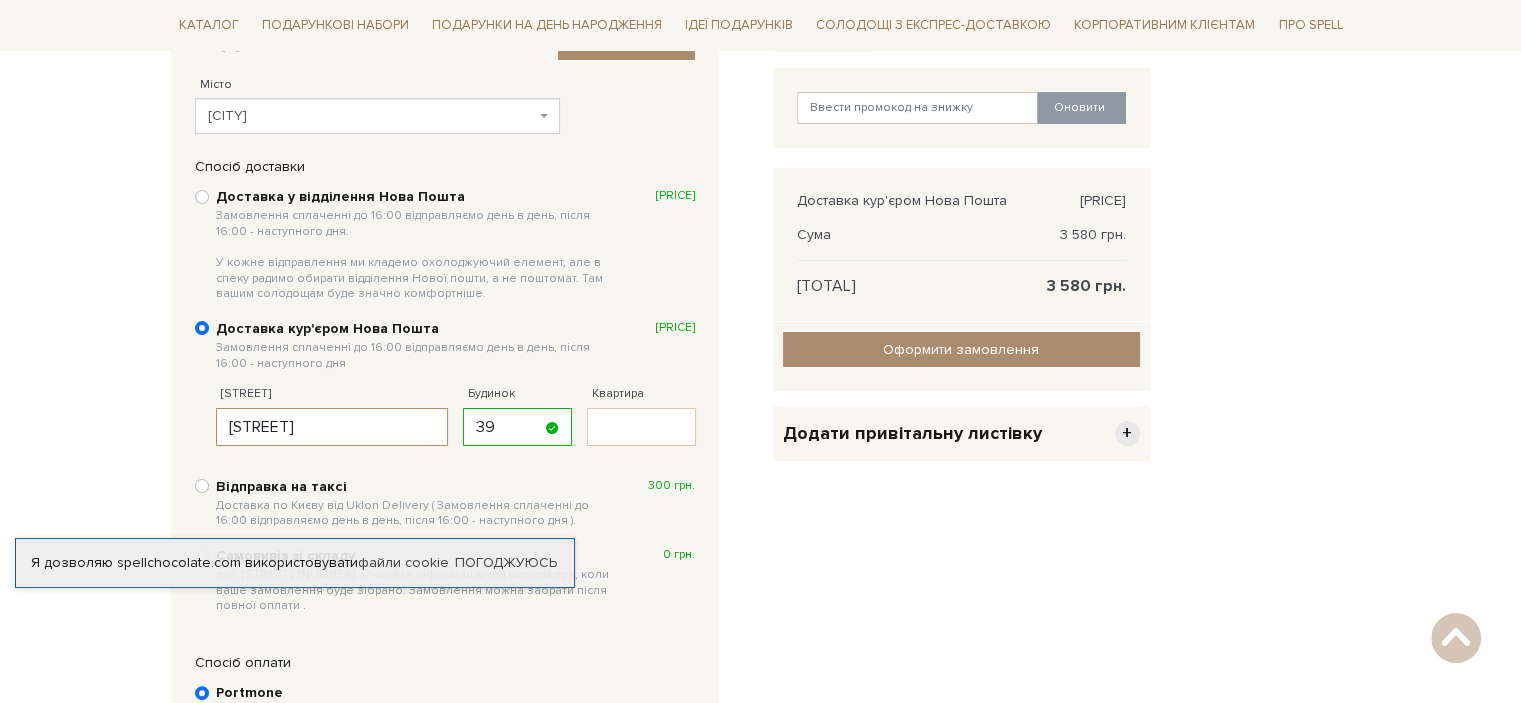 type on "Ентузіастів" 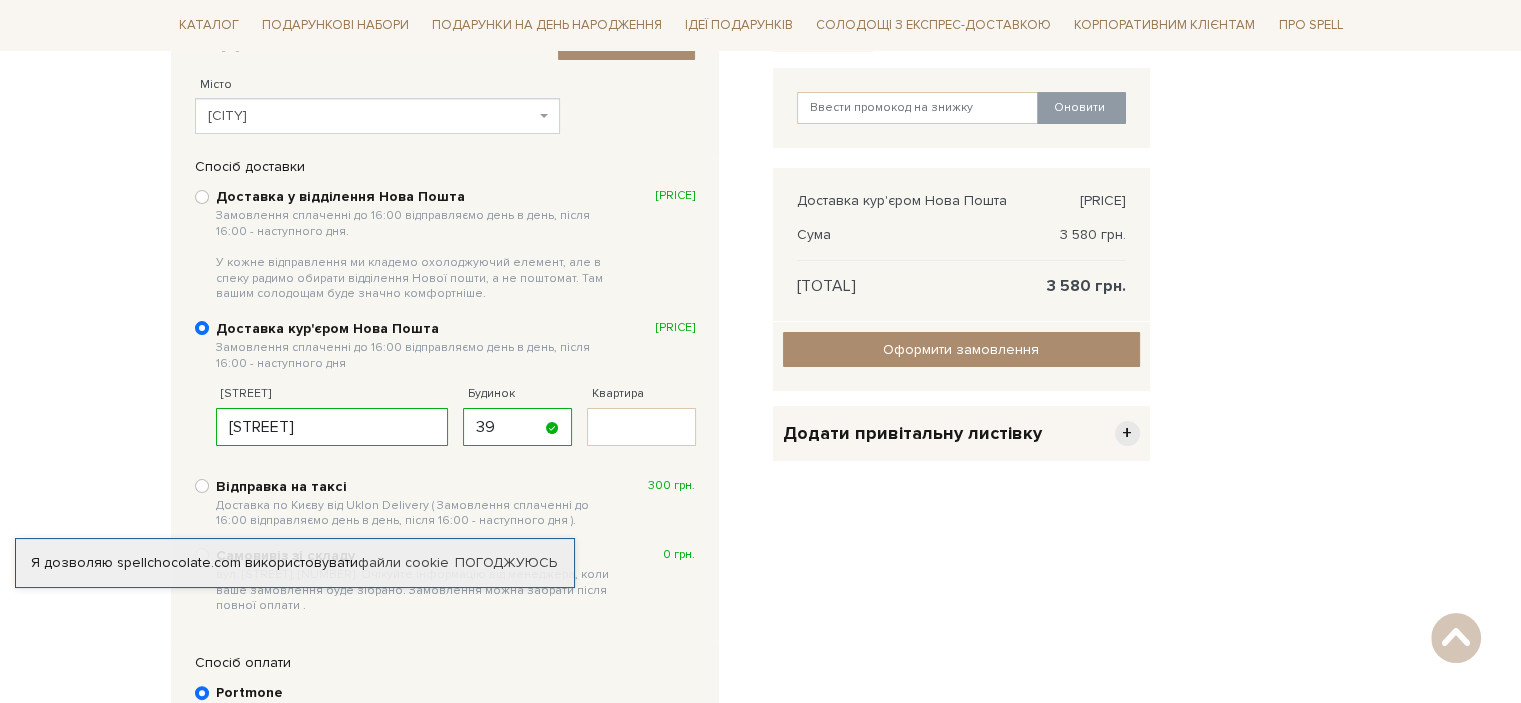 click on "Очистити кошик
Карамель з Камамбером, 250 г
179 грн.
Видалити
Додати в обрані
-
20
+
Оновити
Доставка кур'єром Нова Пошта
Безкоштовно
+" at bounding box center [961, 382] 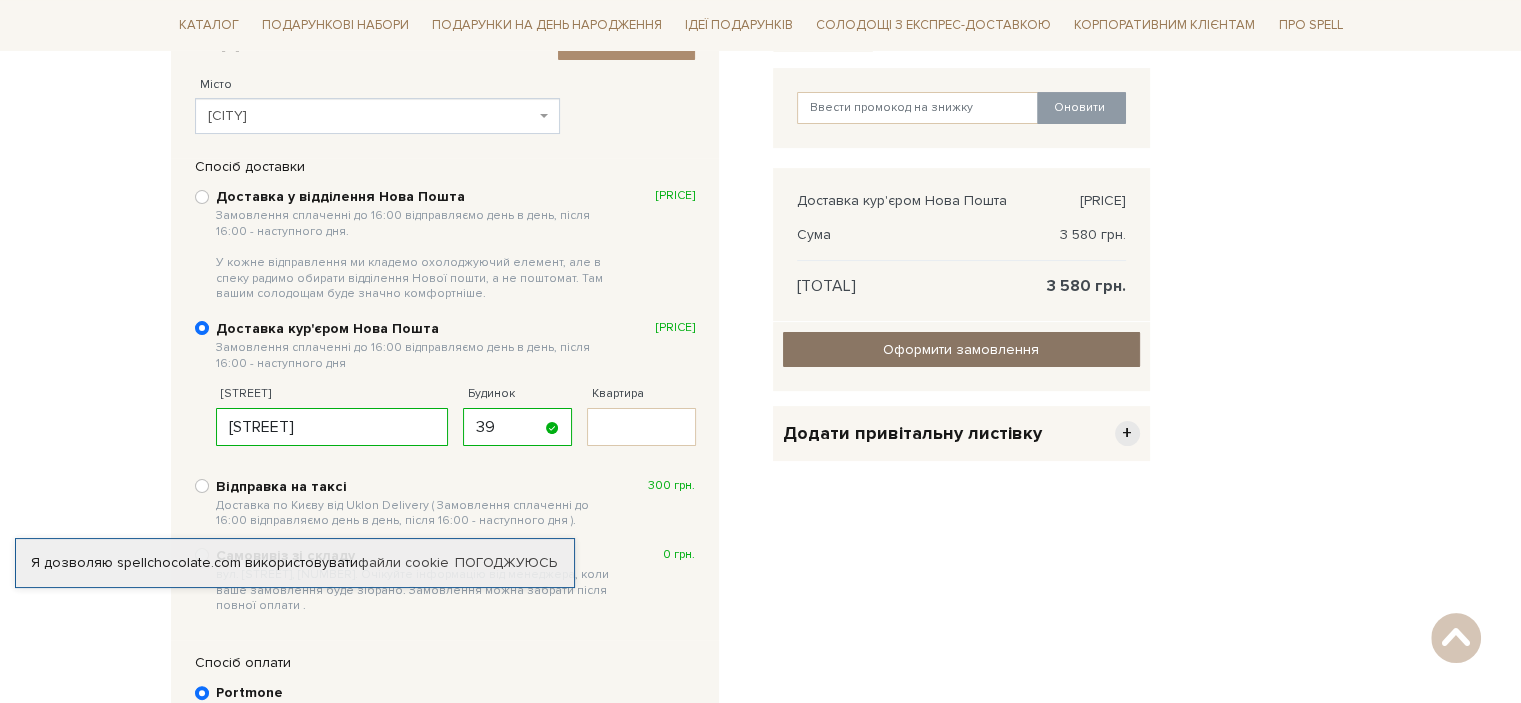 click on "Оформити замовлення" at bounding box center [961, 349] 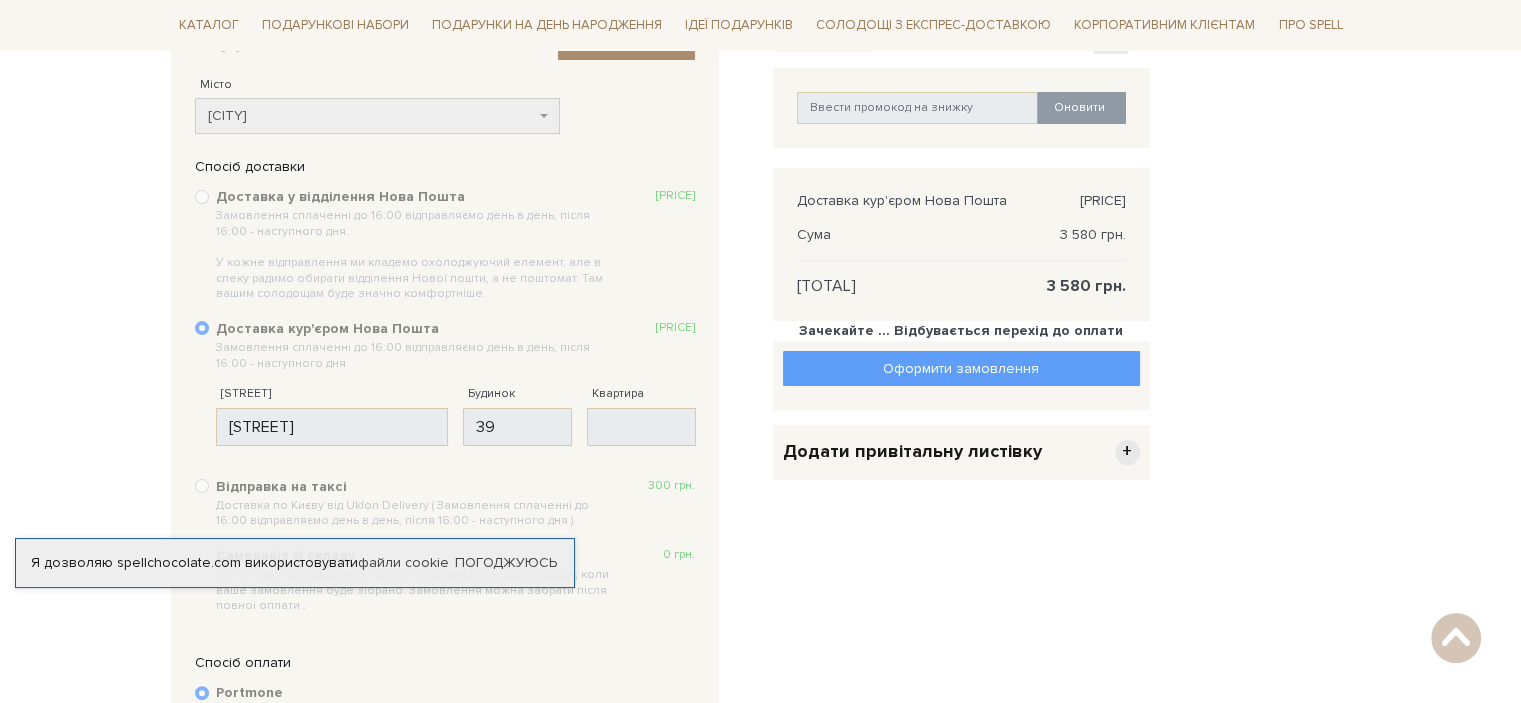 scroll, scrollTop: 464, scrollLeft: 0, axis: vertical 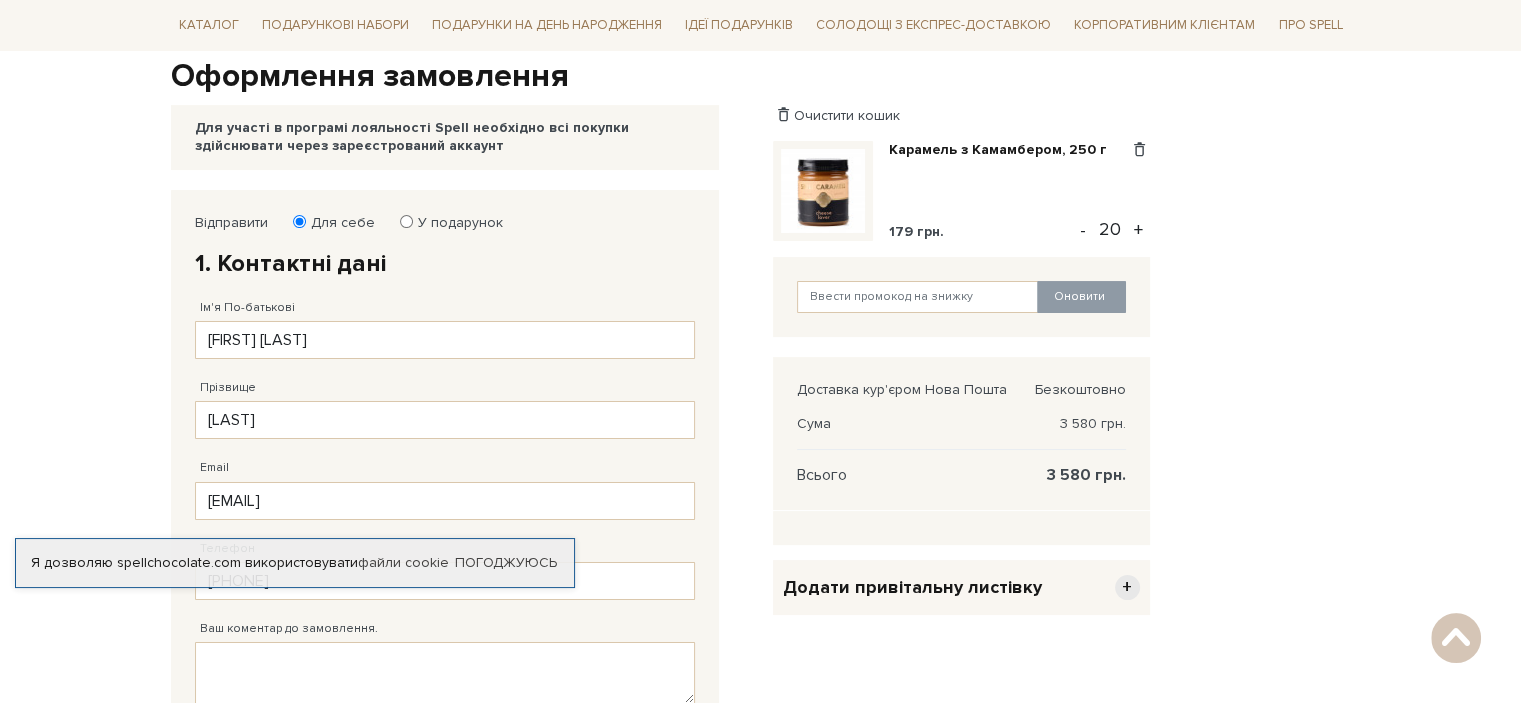 click on "Подарункові набори
SALE
Корпоративним клієнтам
Доставка і оплата
Консультація: [PHONE]
Передзвонити мені
Ук                 |
En
|
🎁До 10 серпня купуйте один сет цукерок на 6 шт – другий отримуйте в подарунок! Місяць шоколаду в Spell:  обрати свій сет >>
обрати свій сет >>
| |" at bounding box center (760, 552) 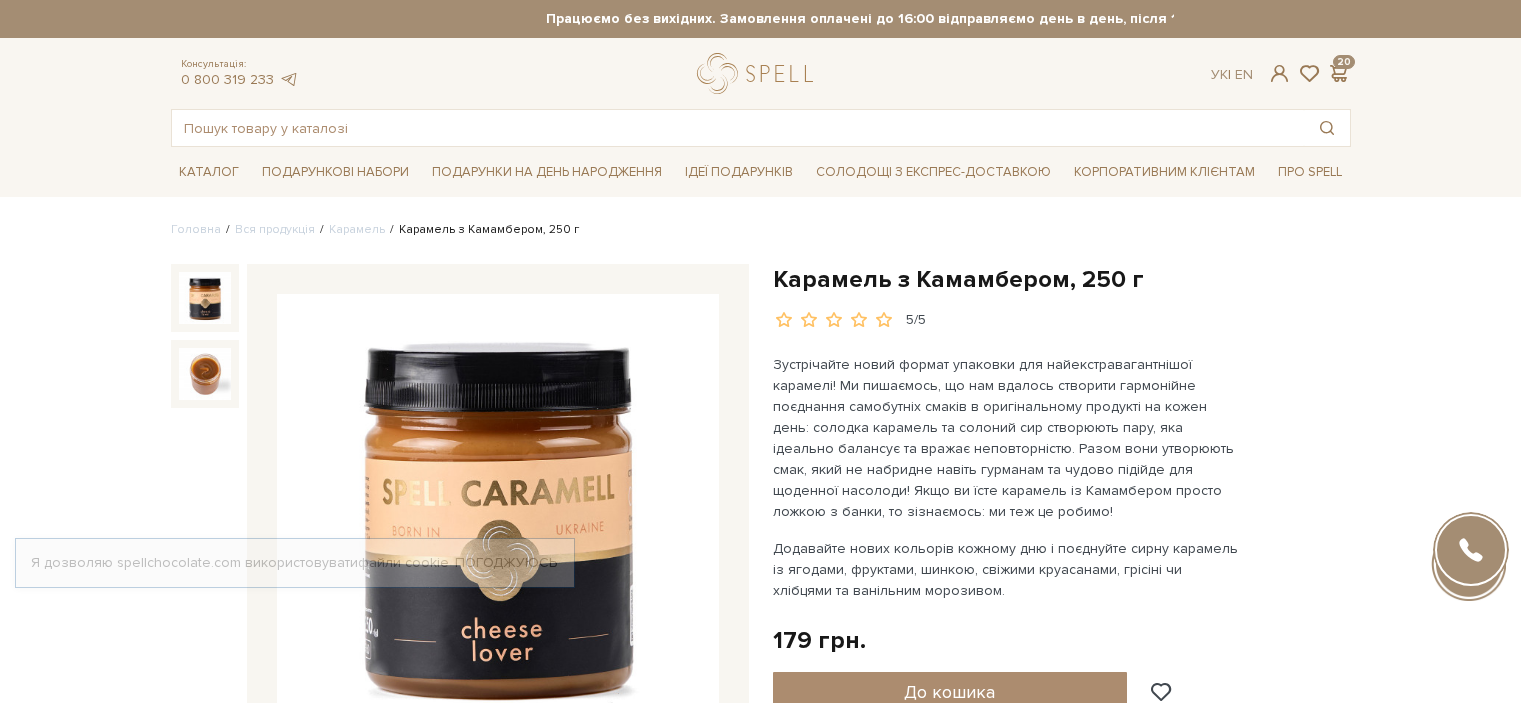 scroll, scrollTop: 0, scrollLeft: 0, axis: both 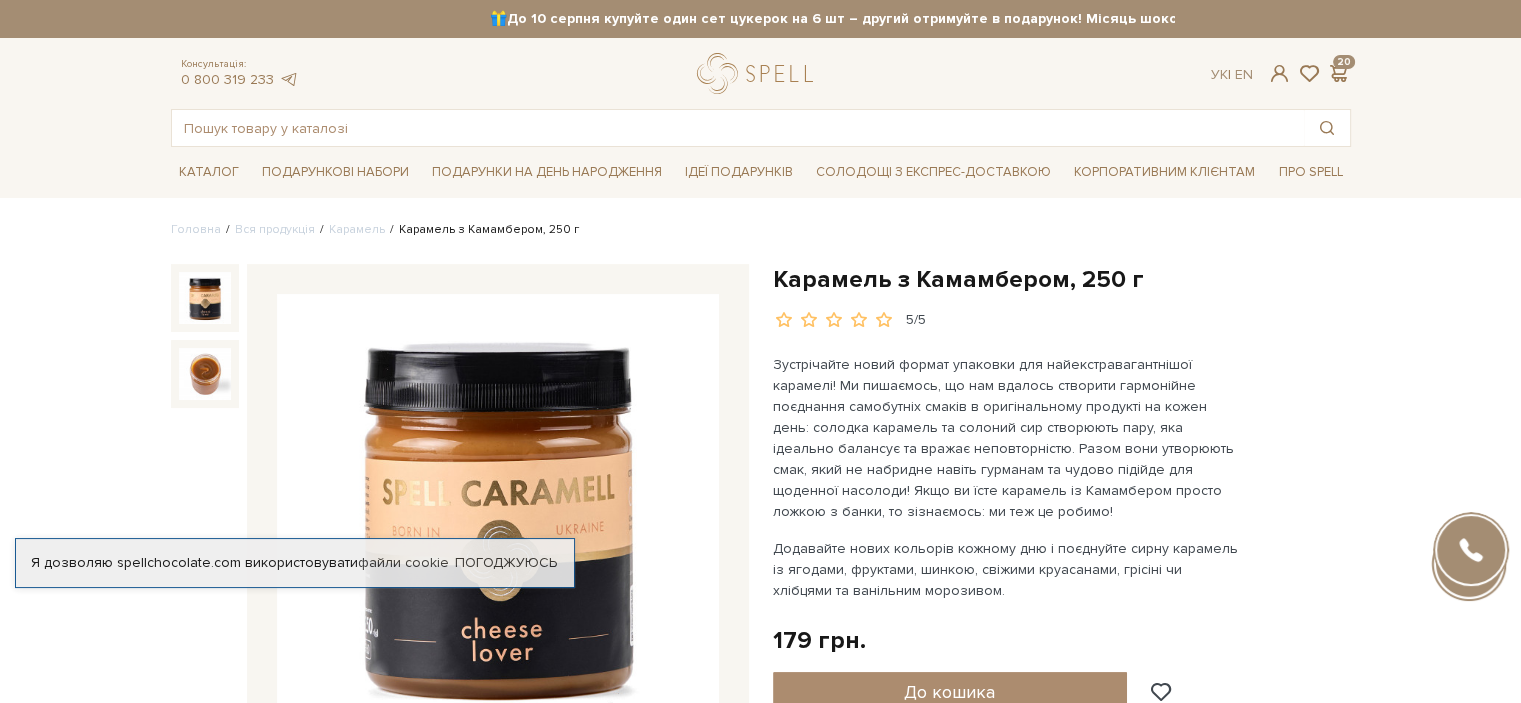 click on "Подарункові набори
SALE
Корпоративним клієнтам
Доставка і оплата
Консультація: [PHONE]
Передзвонити мені
Ук                 |
En
|
🎁До 10 серпня купуйте один сет цукерок на 6 шт – другий отримуйте в подарунок! Місяць шоколаду в Spell:  обрати свій сет >>
обрати свій сет >>
| |" at bounding box center [760, 2629] 